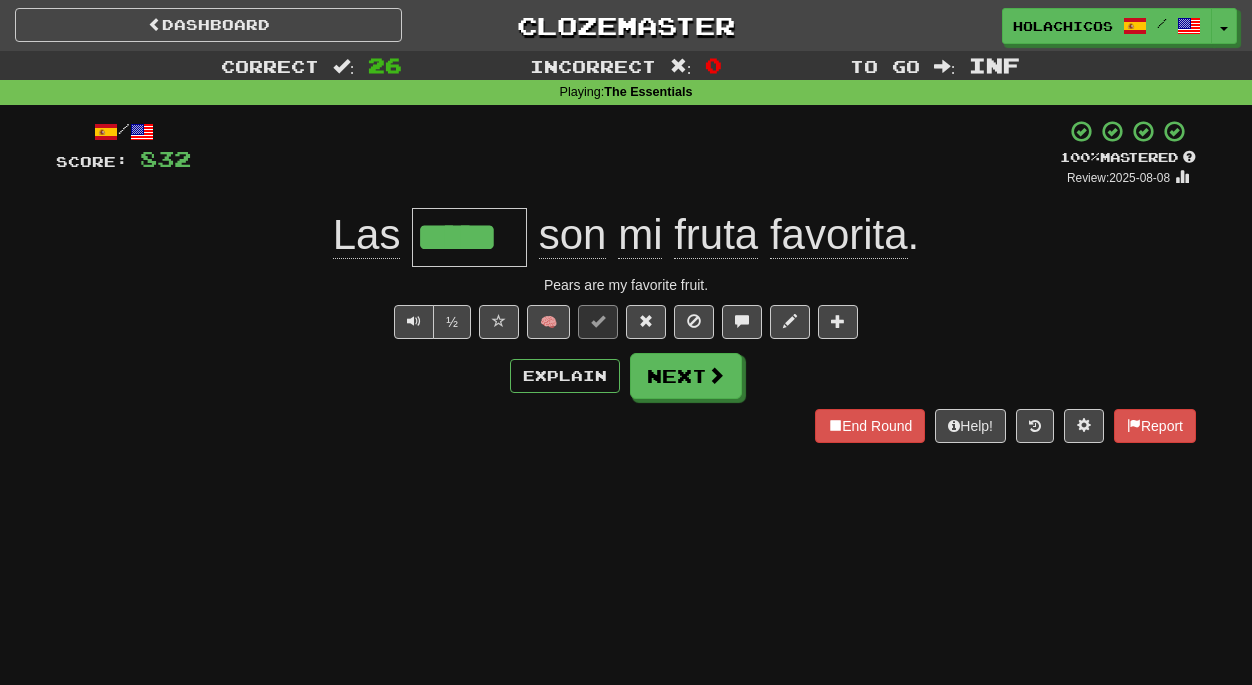 scroll, scrollTop: 0, scrollLeft: 0, axis: both 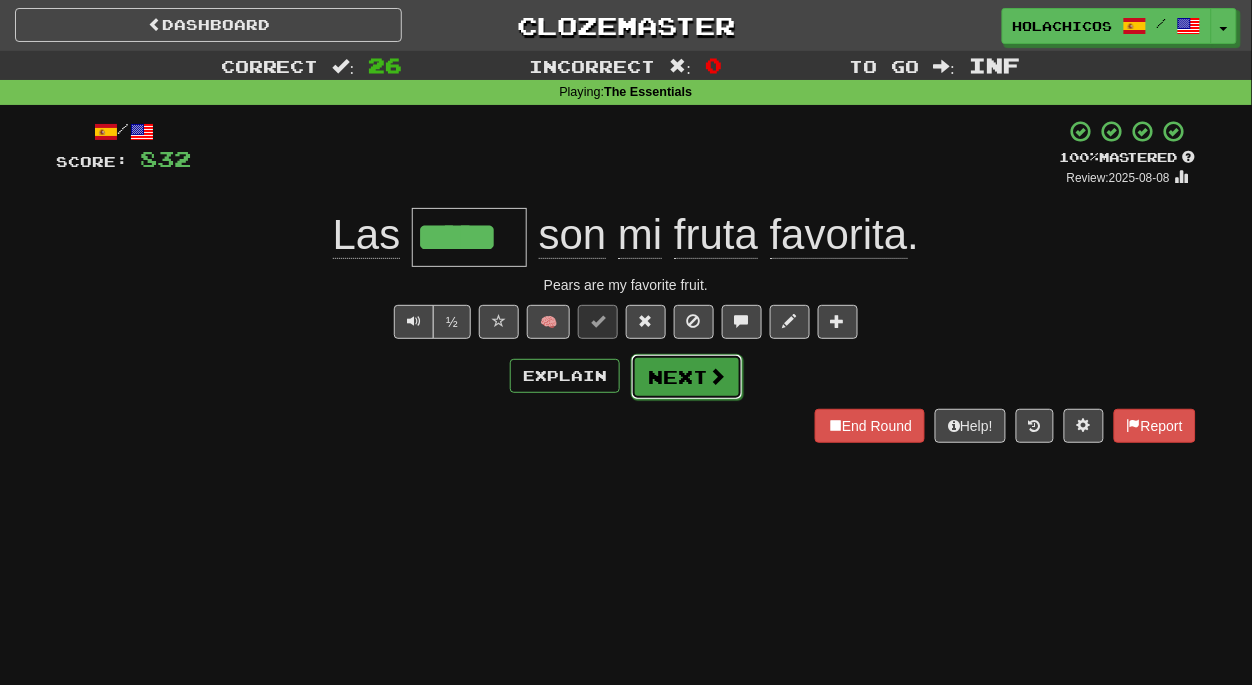 click on "Next" at bounding box center [687, 377] 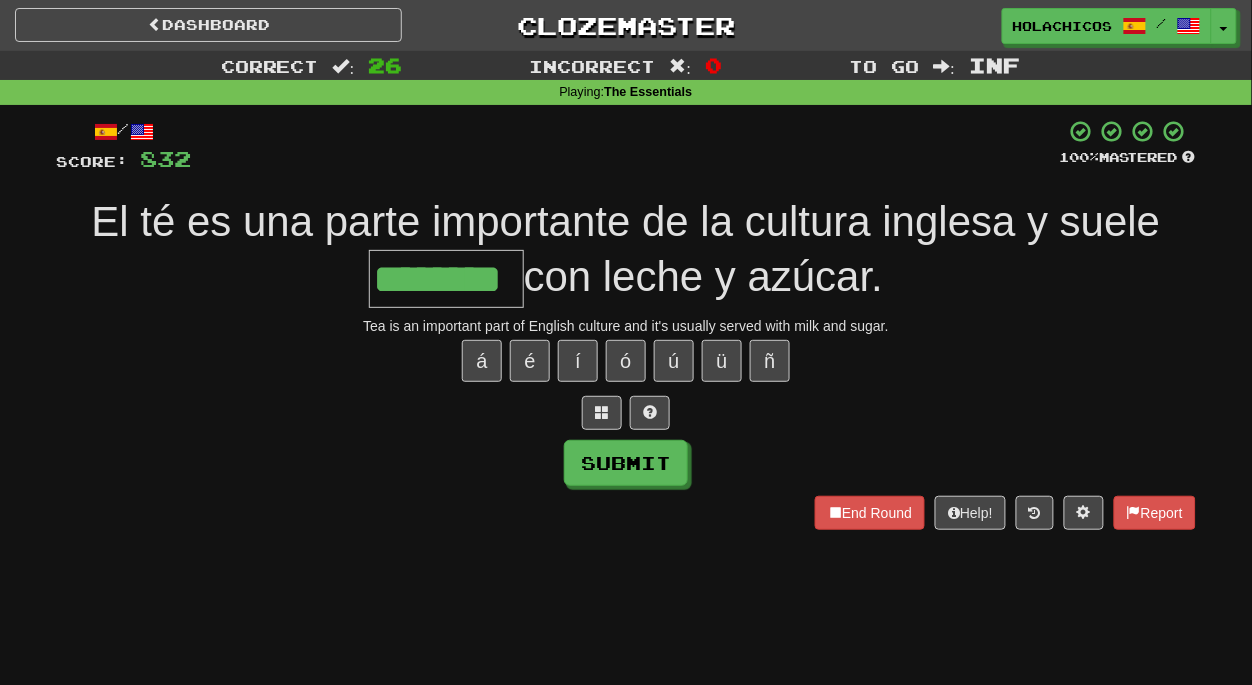 type on "********" 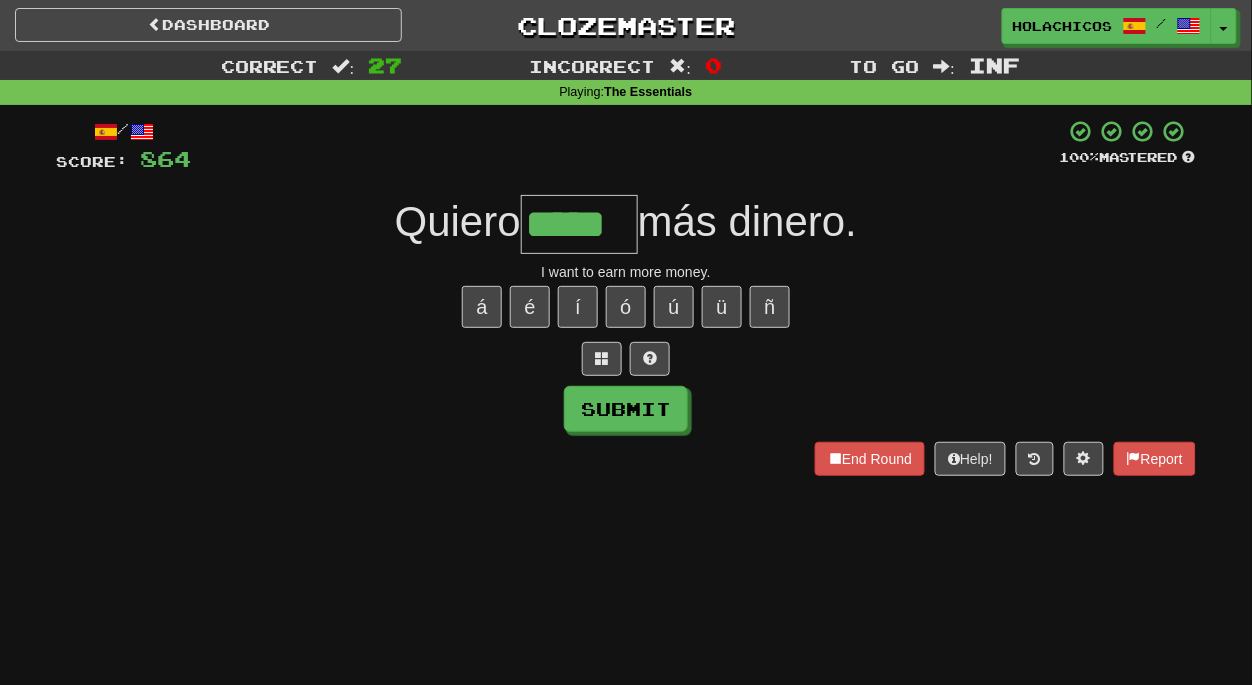 type on "*****" 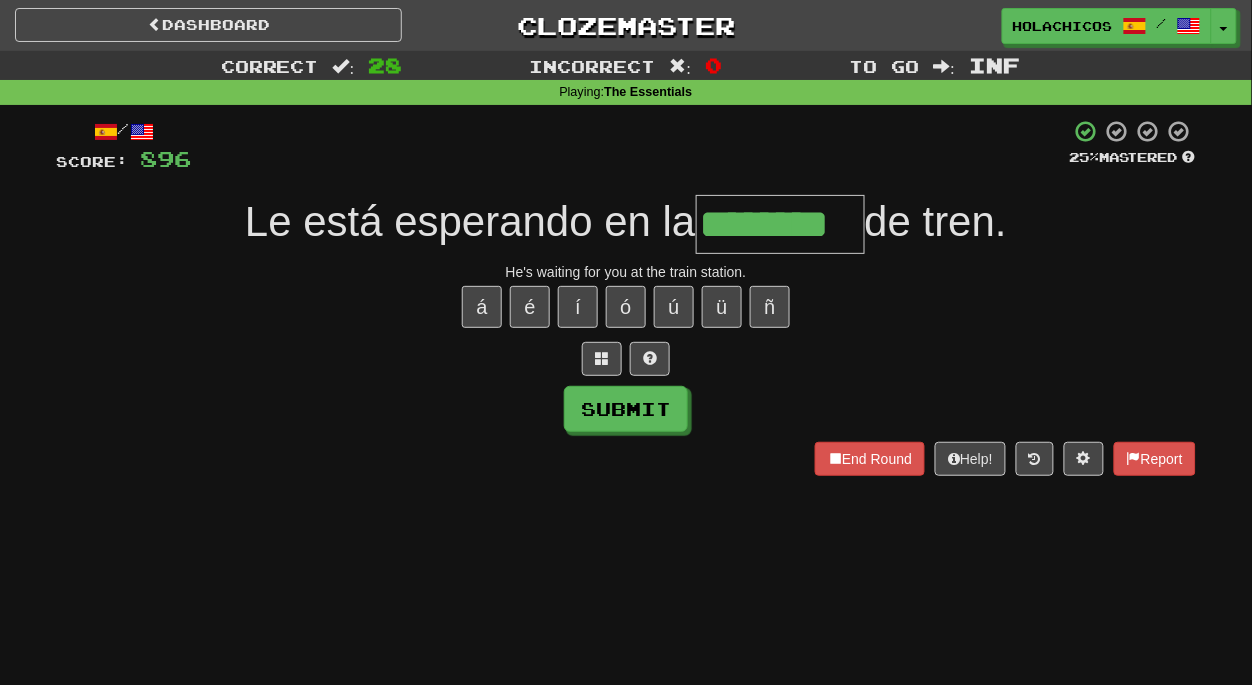 type on "********" 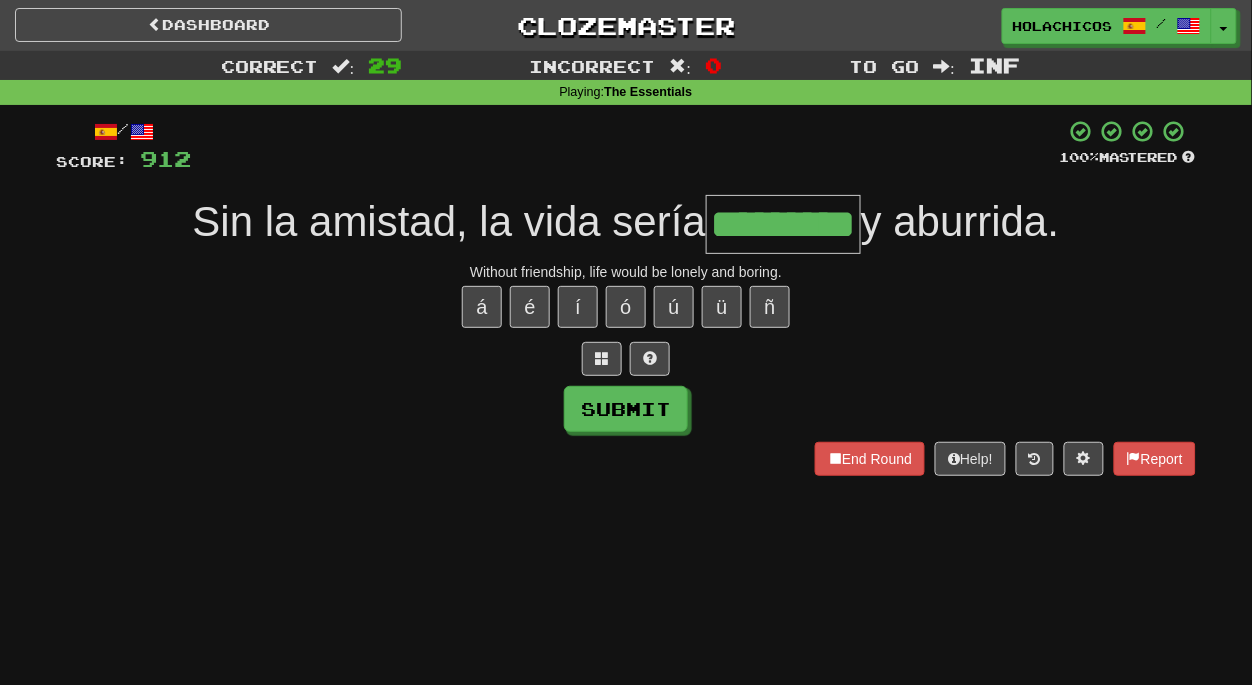 type on "*********" 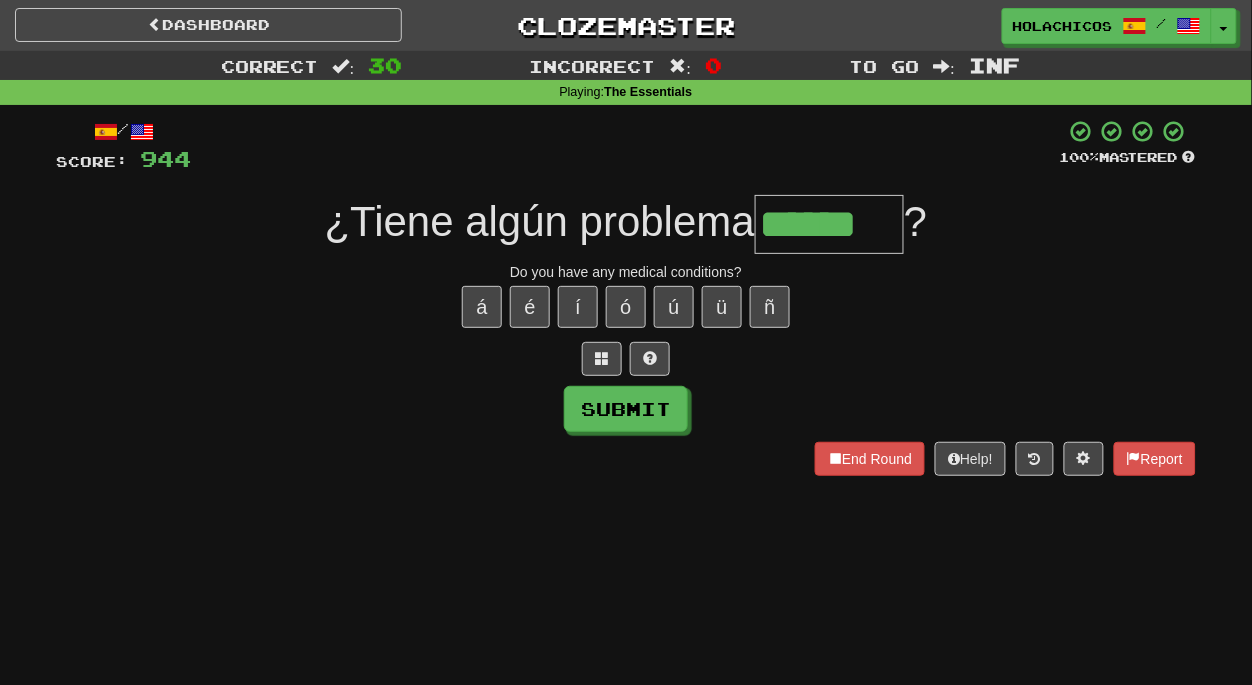 type on "******" 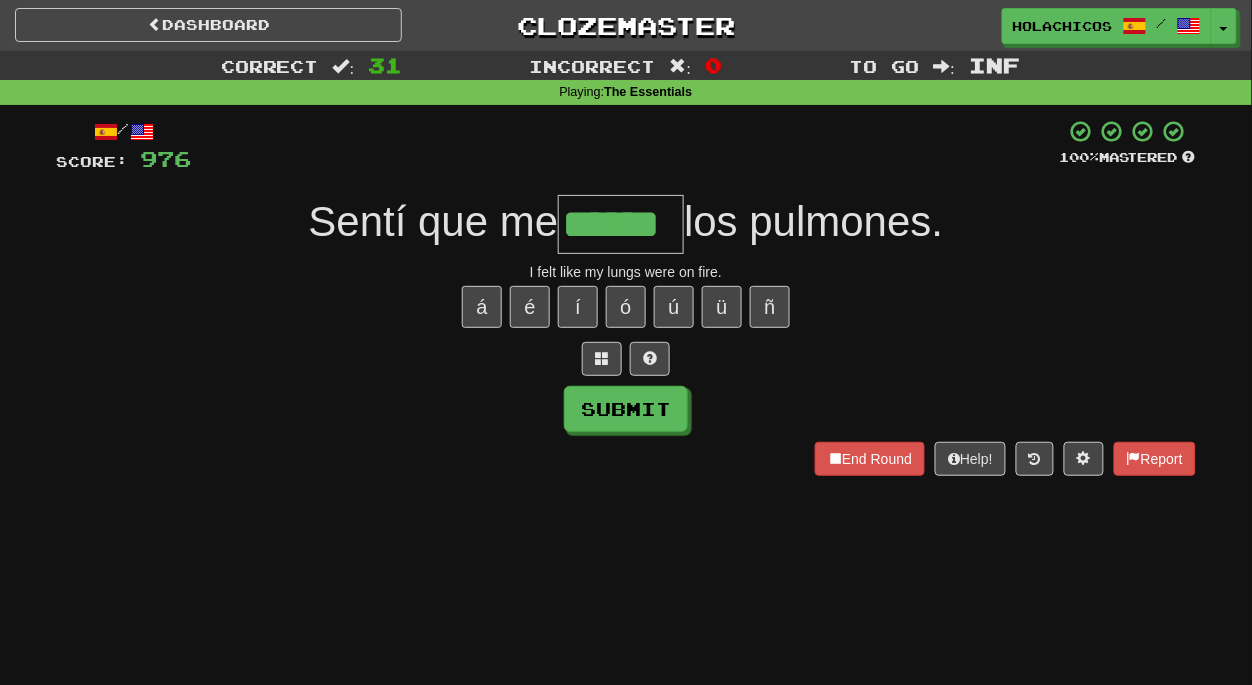 type on "******" 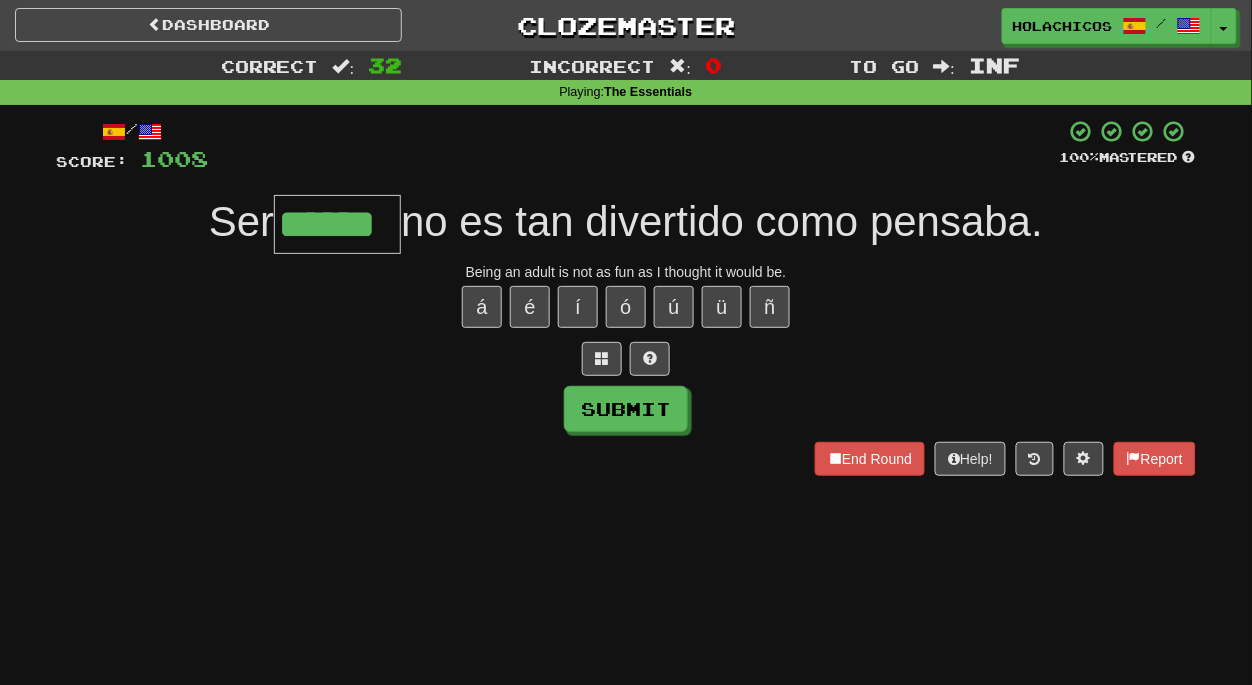 type on "******" 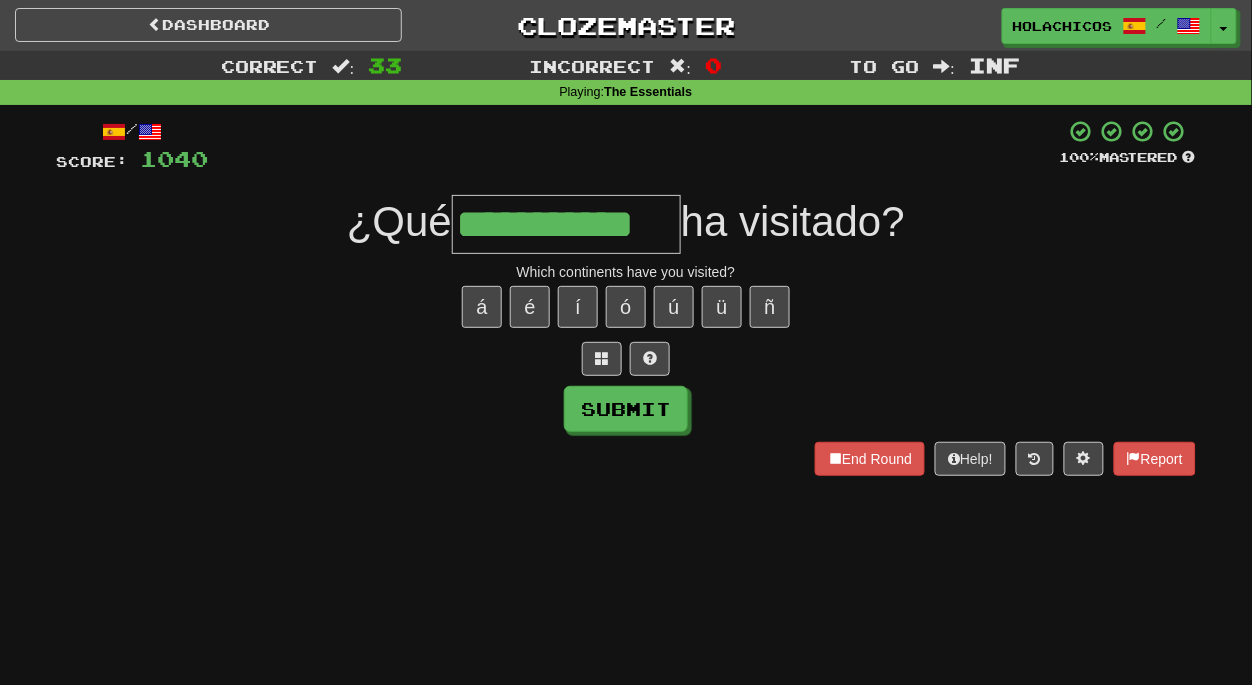 type on "**********" 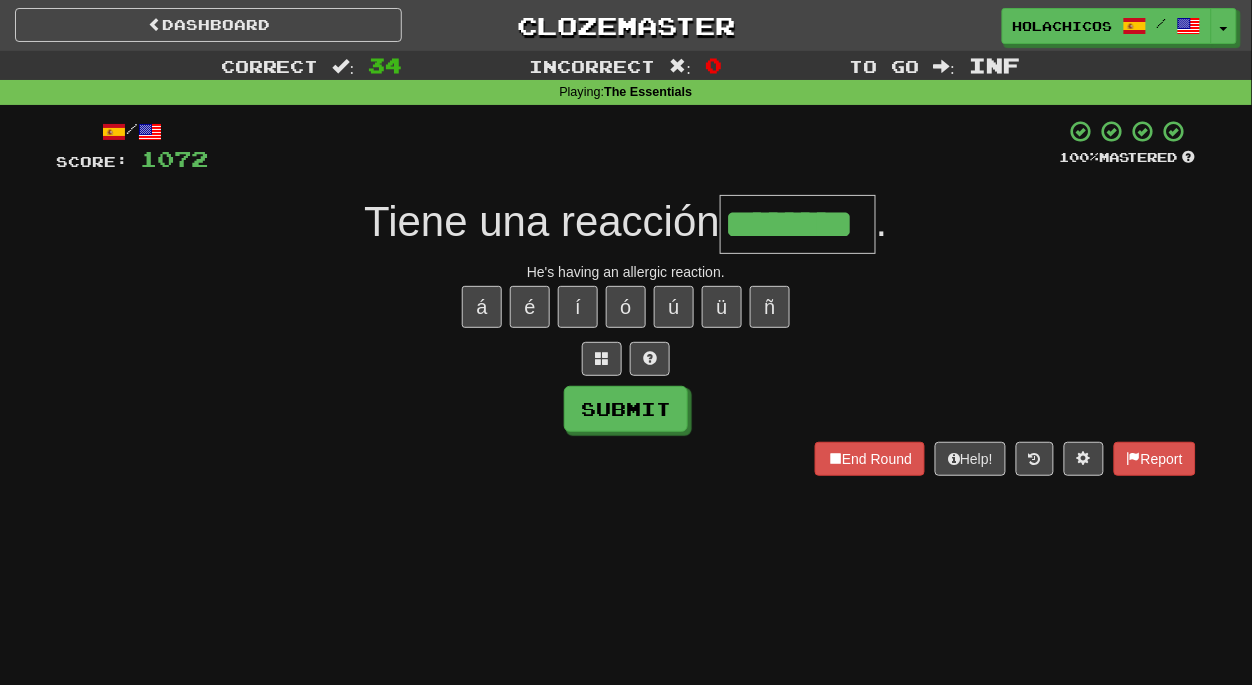 type on "********" 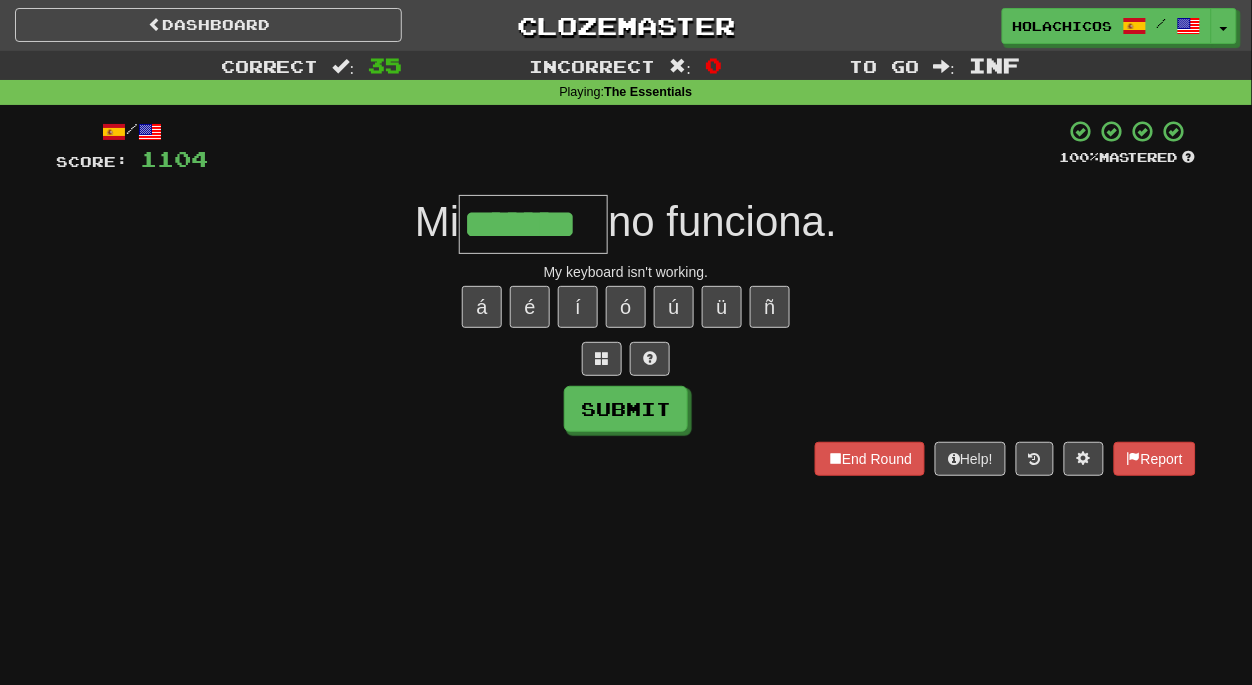 type on "*******" 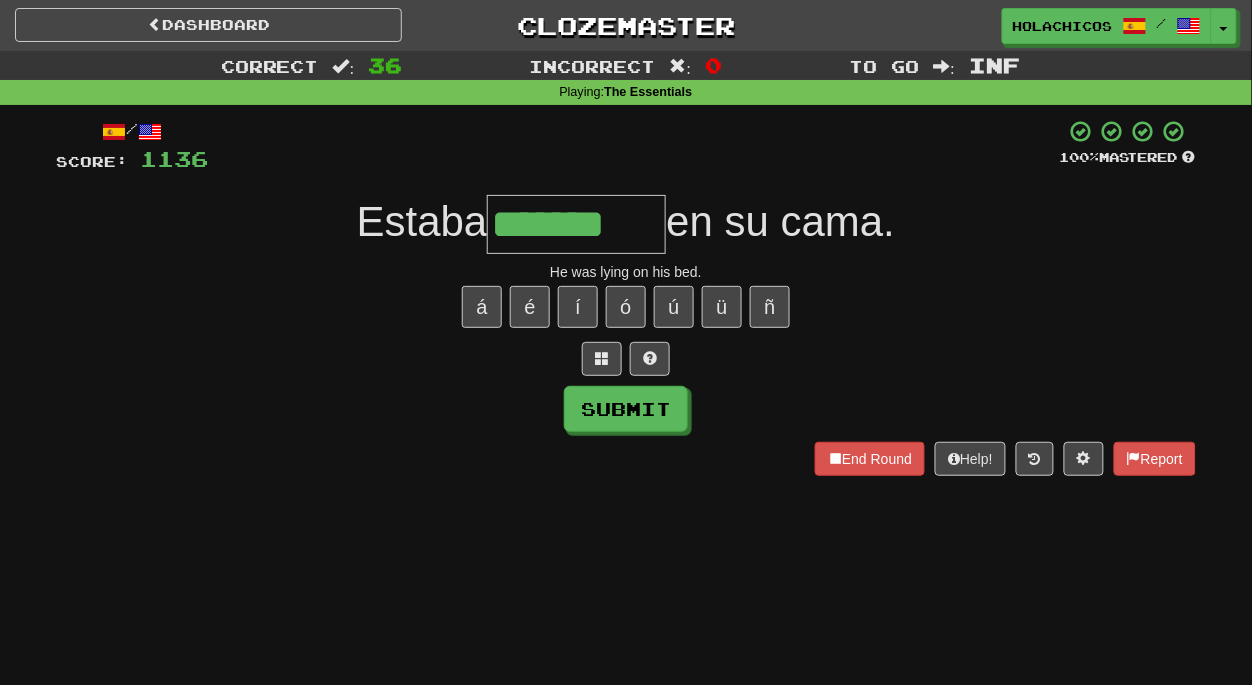 type on "*******" 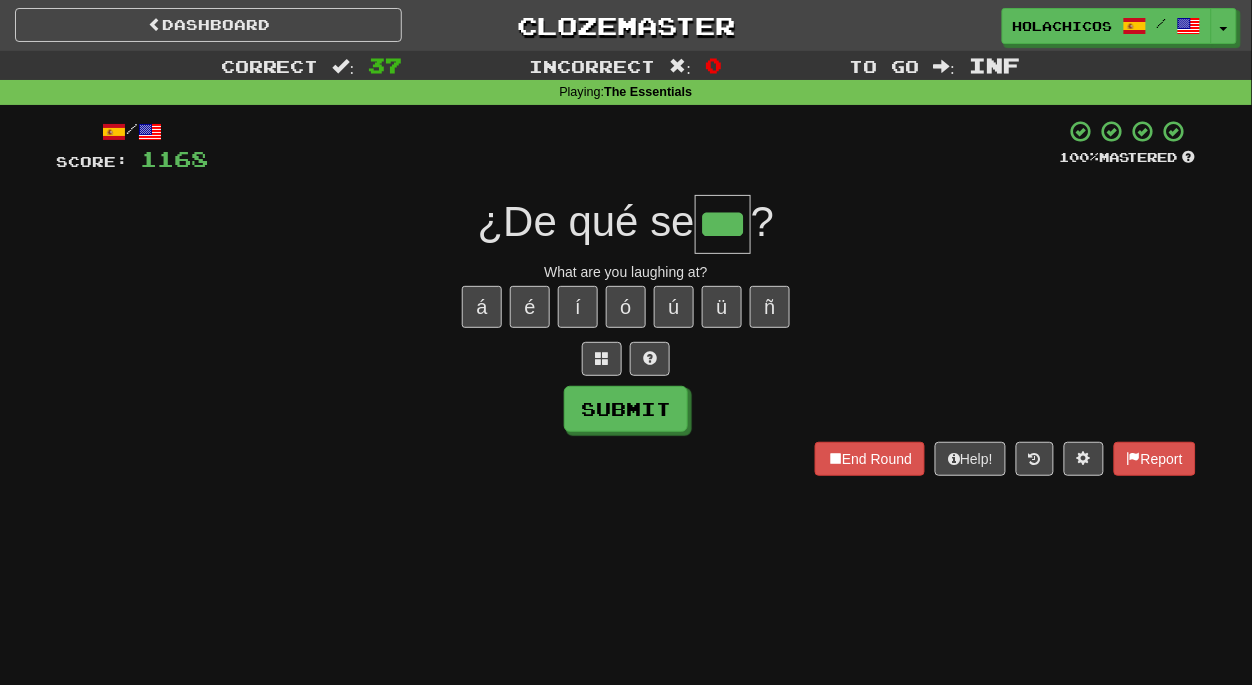 type on "***" 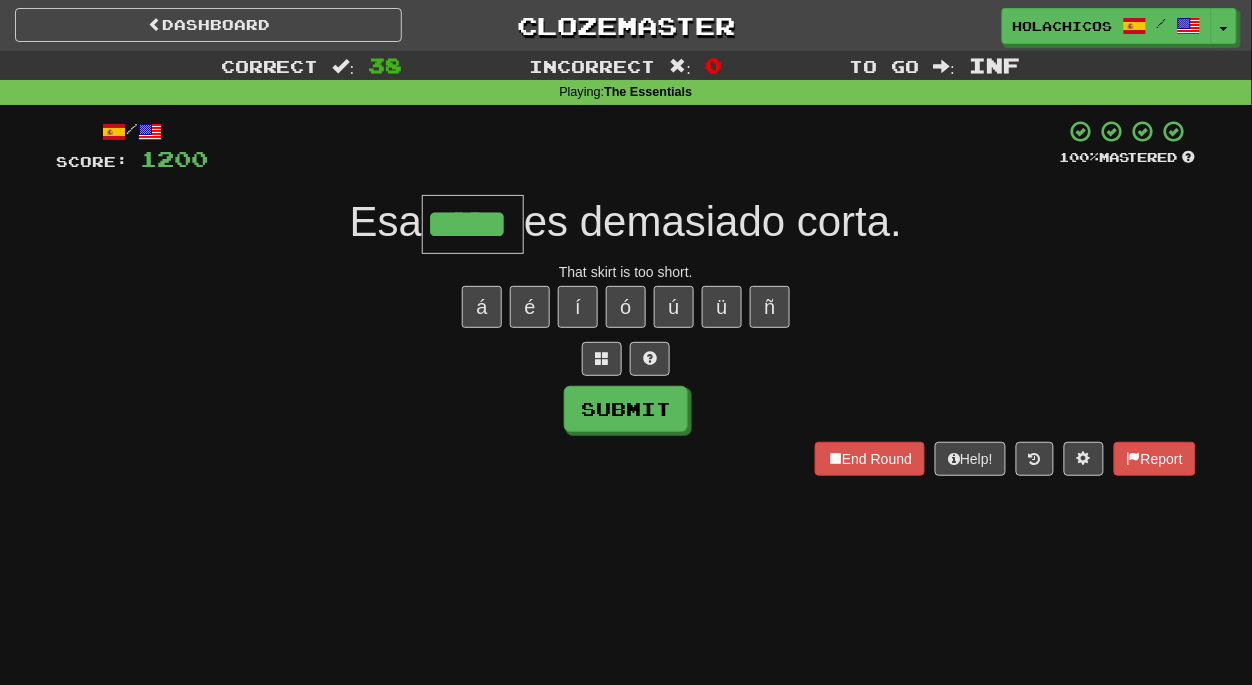 type on "*****" 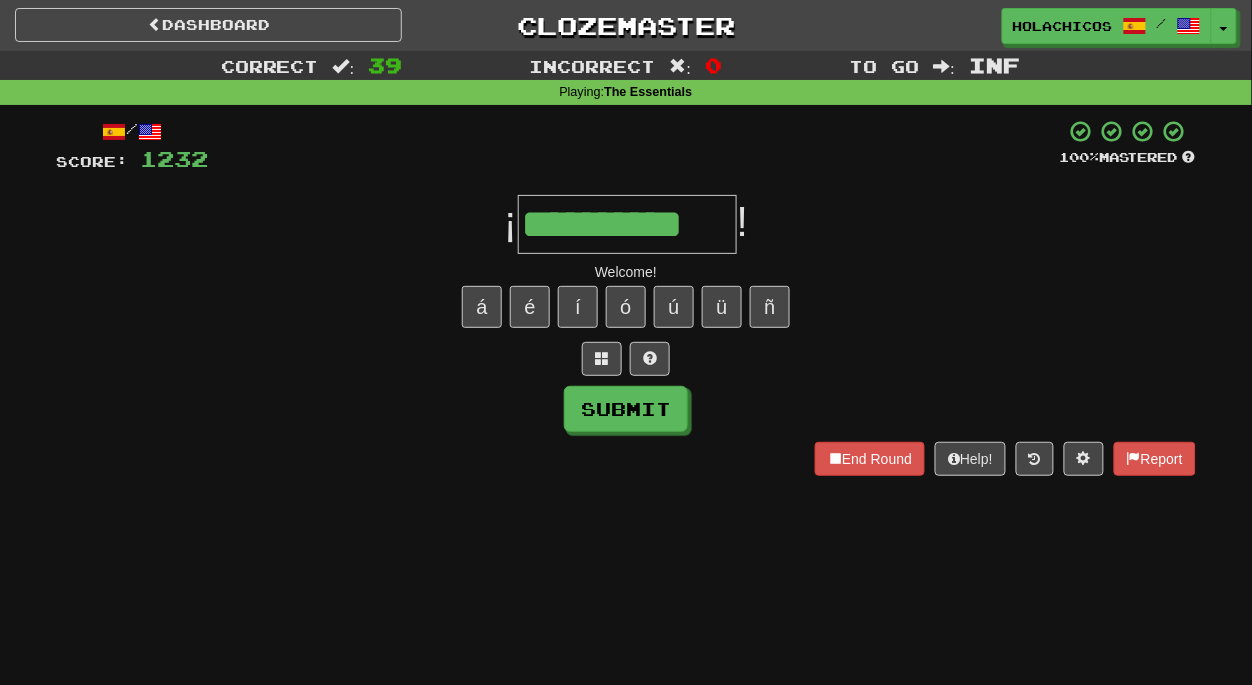 type on "**********" 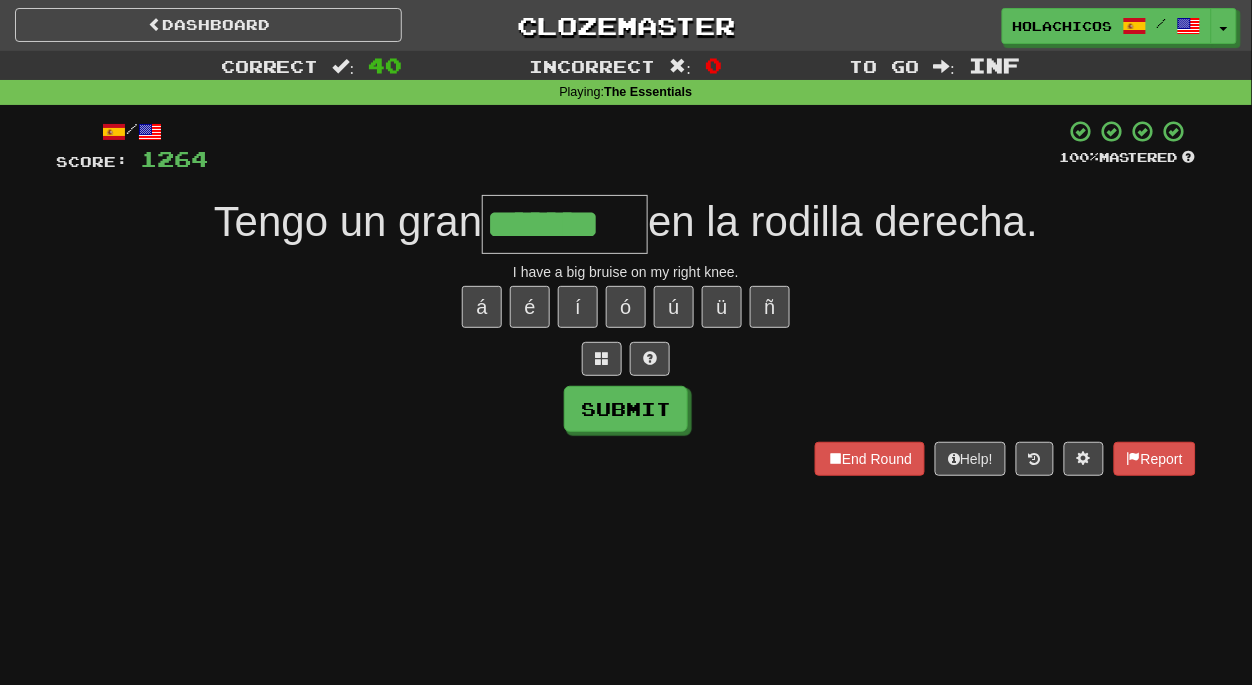 type on "*******" 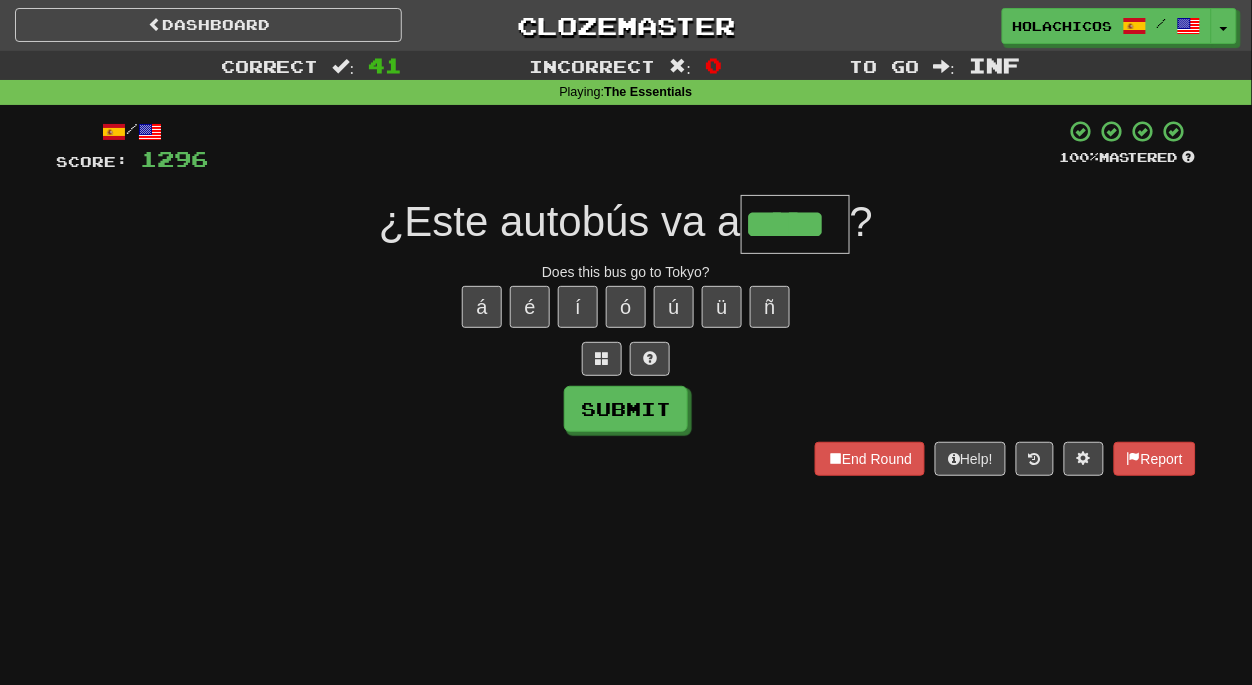 type on "*****" 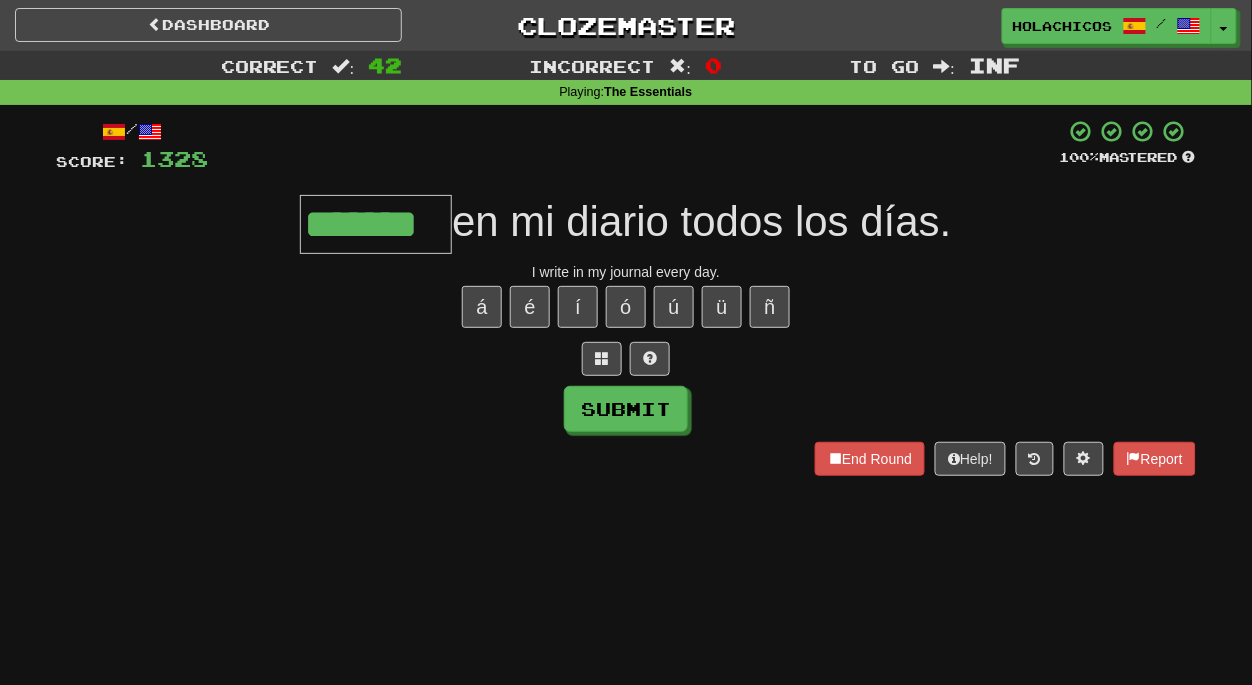 type on "*******" 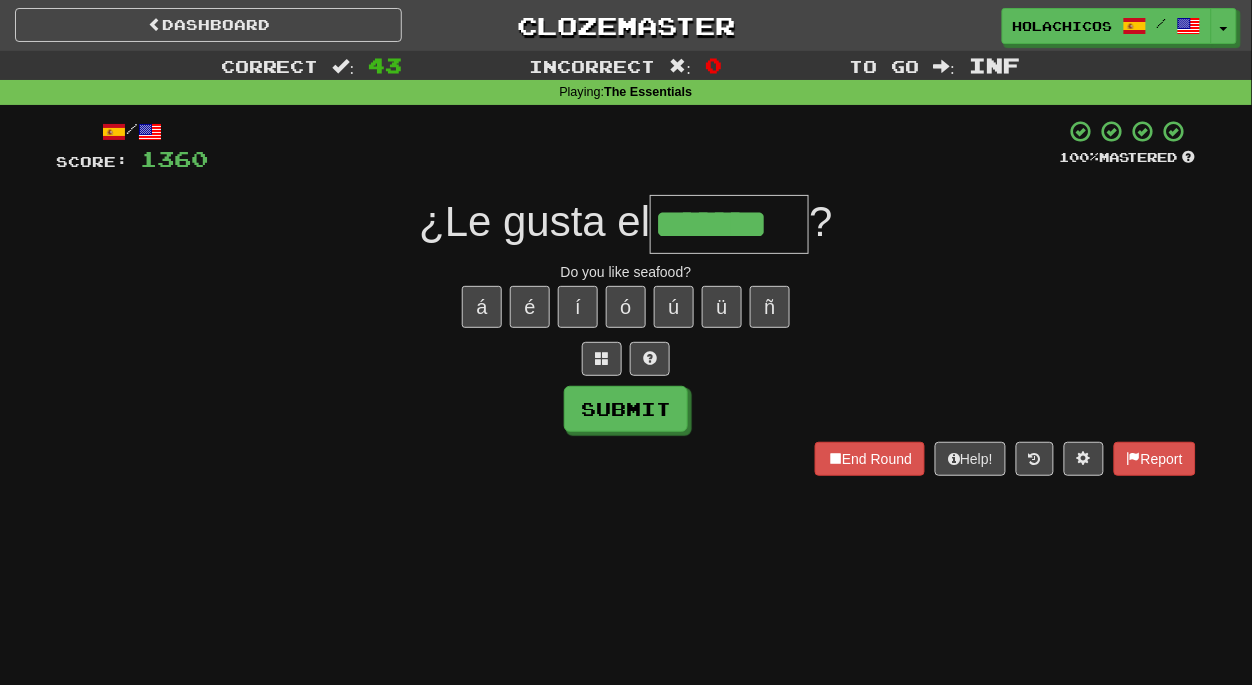 type on "*******" 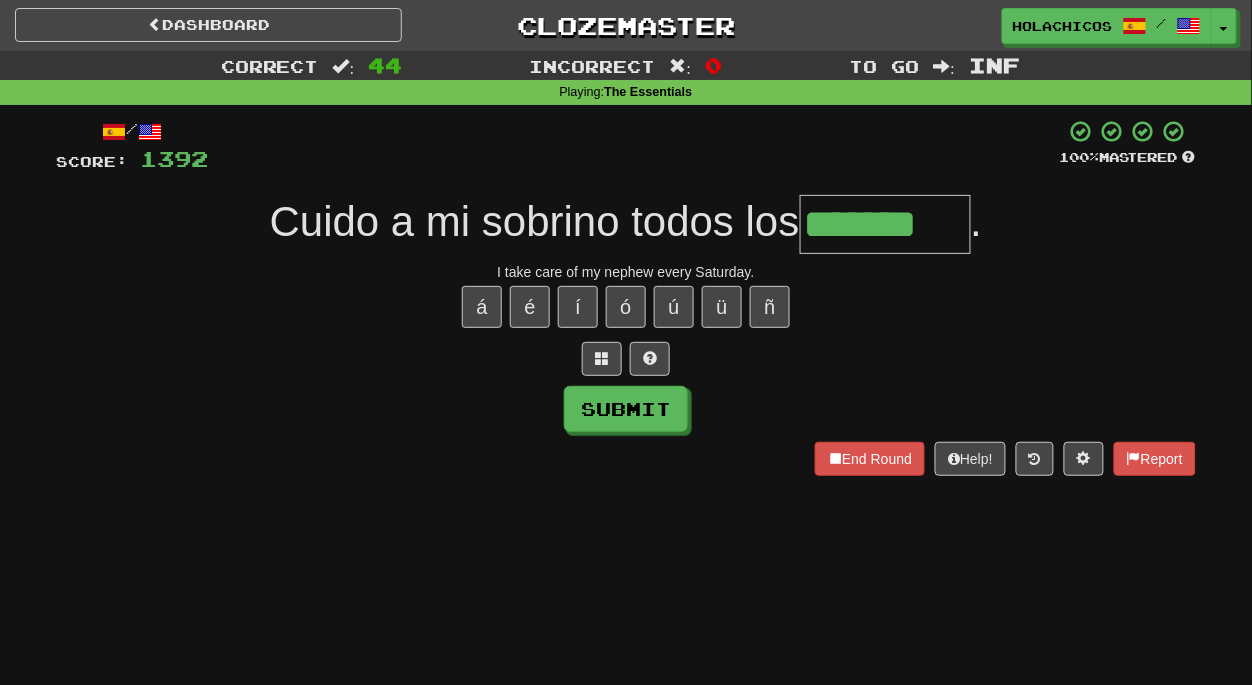 type on "*******" 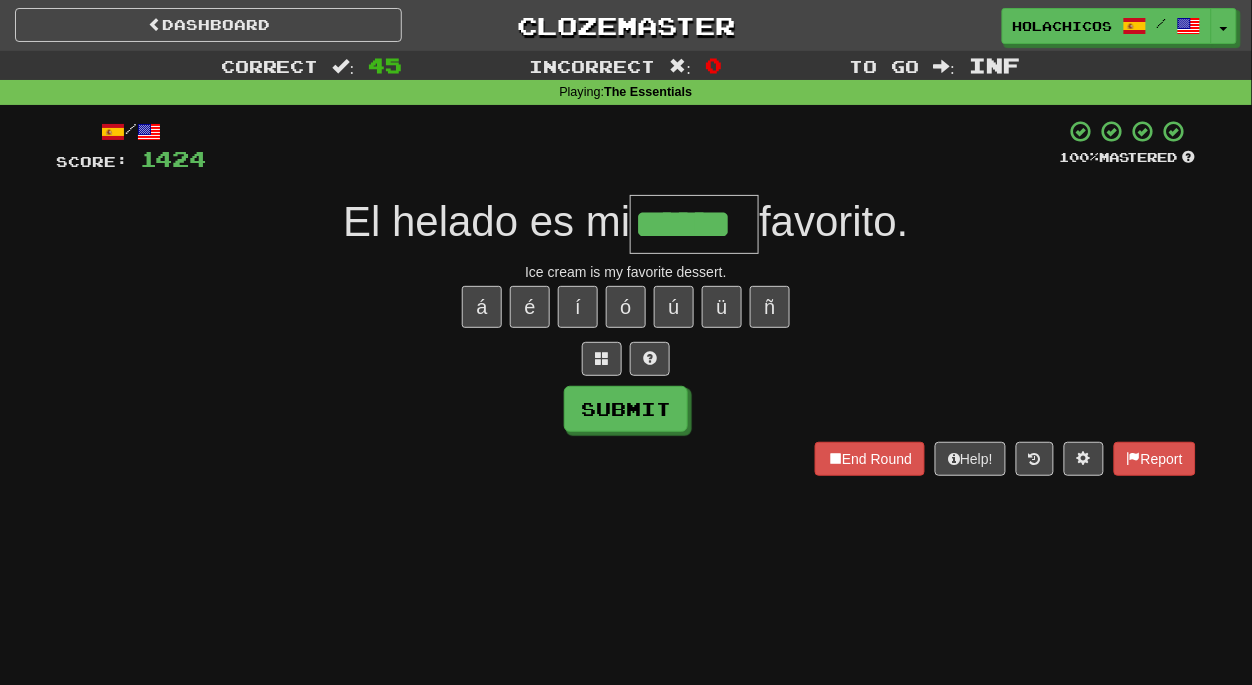 type on "******" 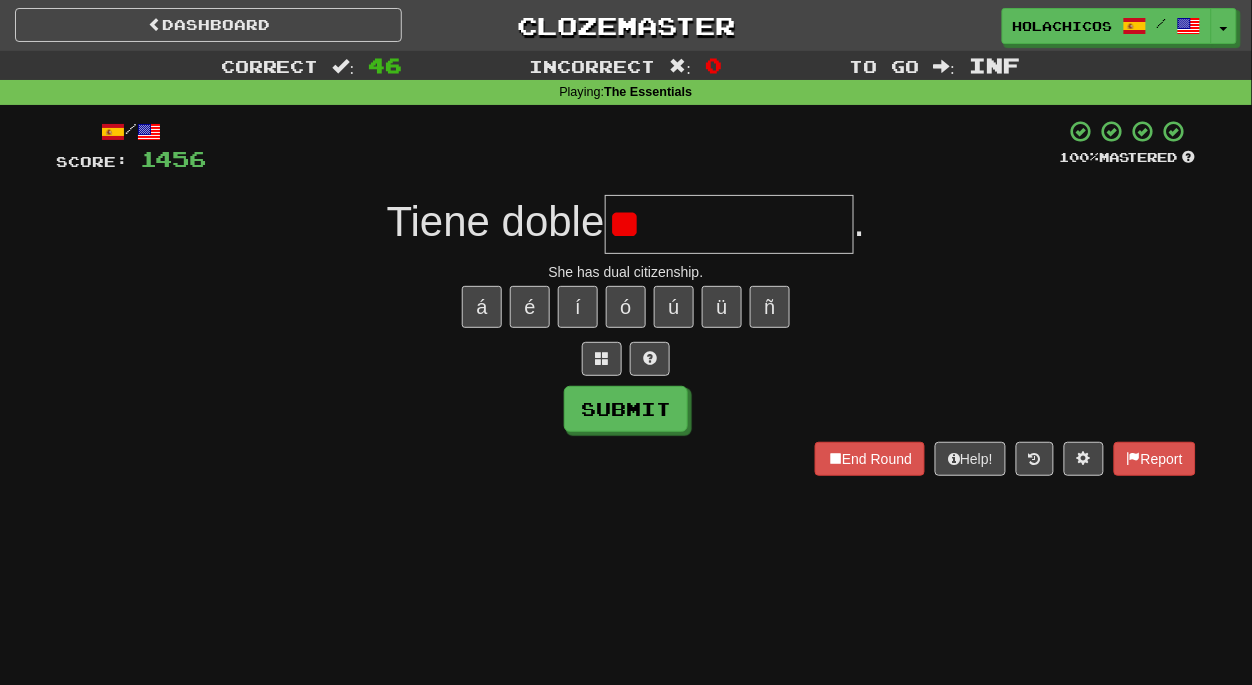 type on "*" 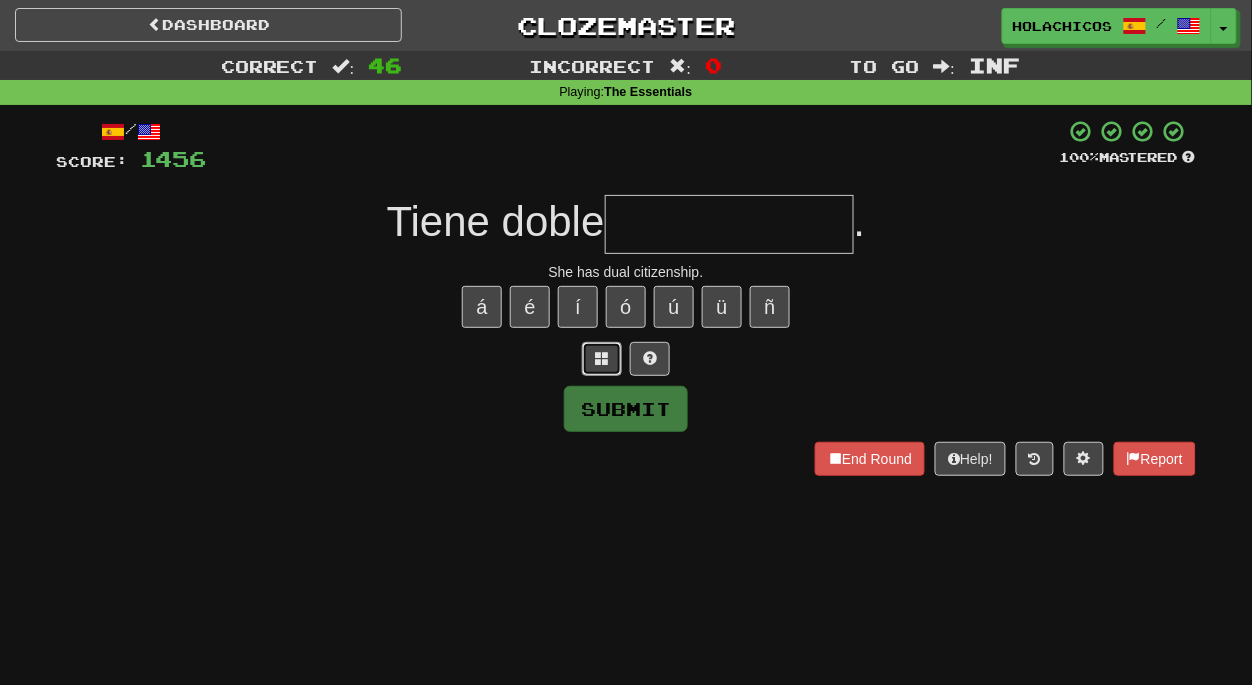 click at bounding box center [602, 358] 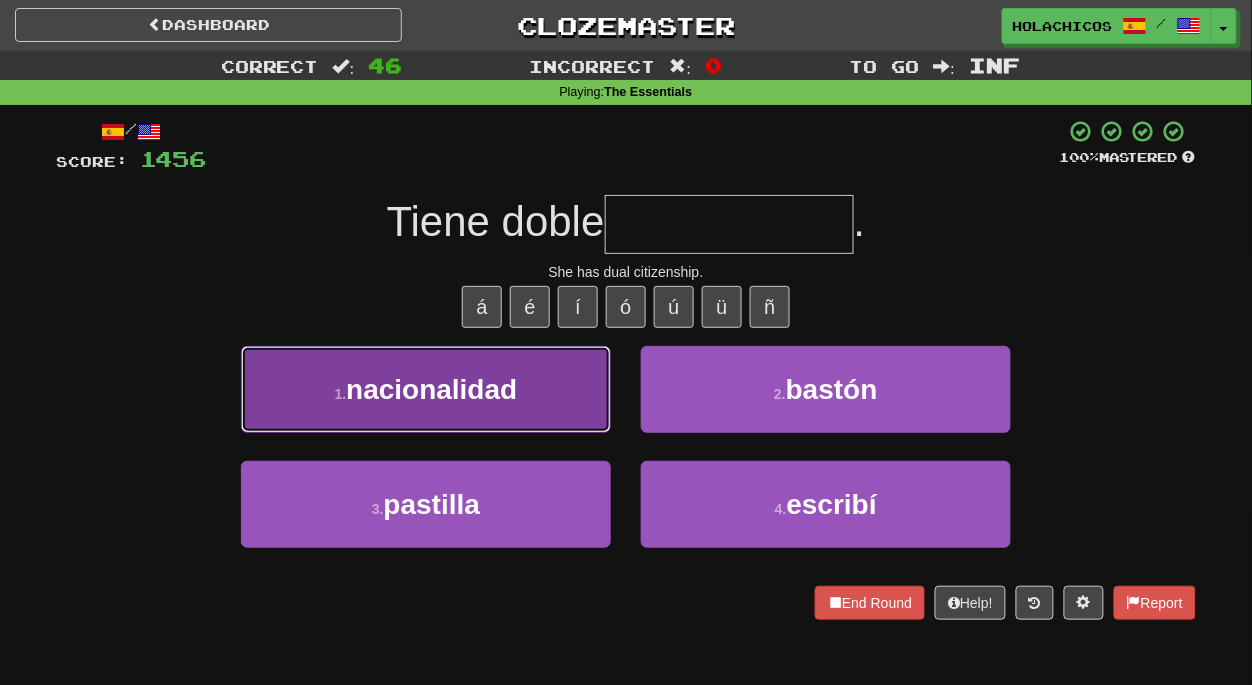 click on "1 .  nacionalidad" at bounding box center [426, 389] 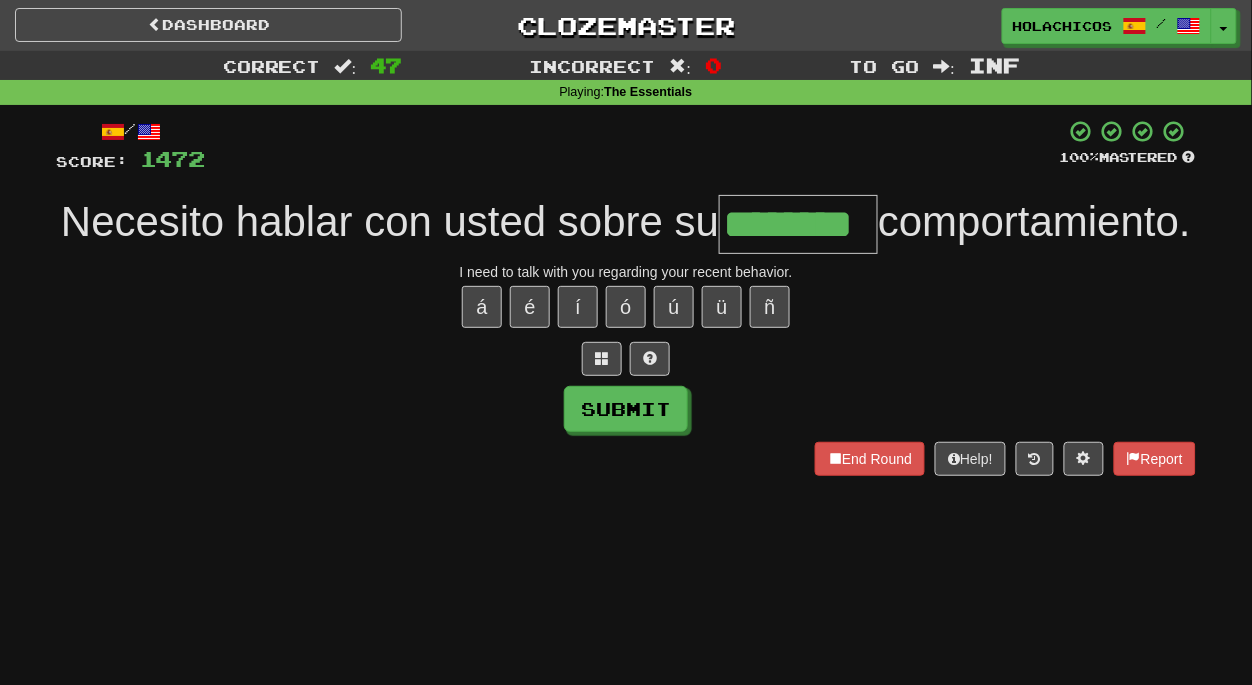 type on "********" 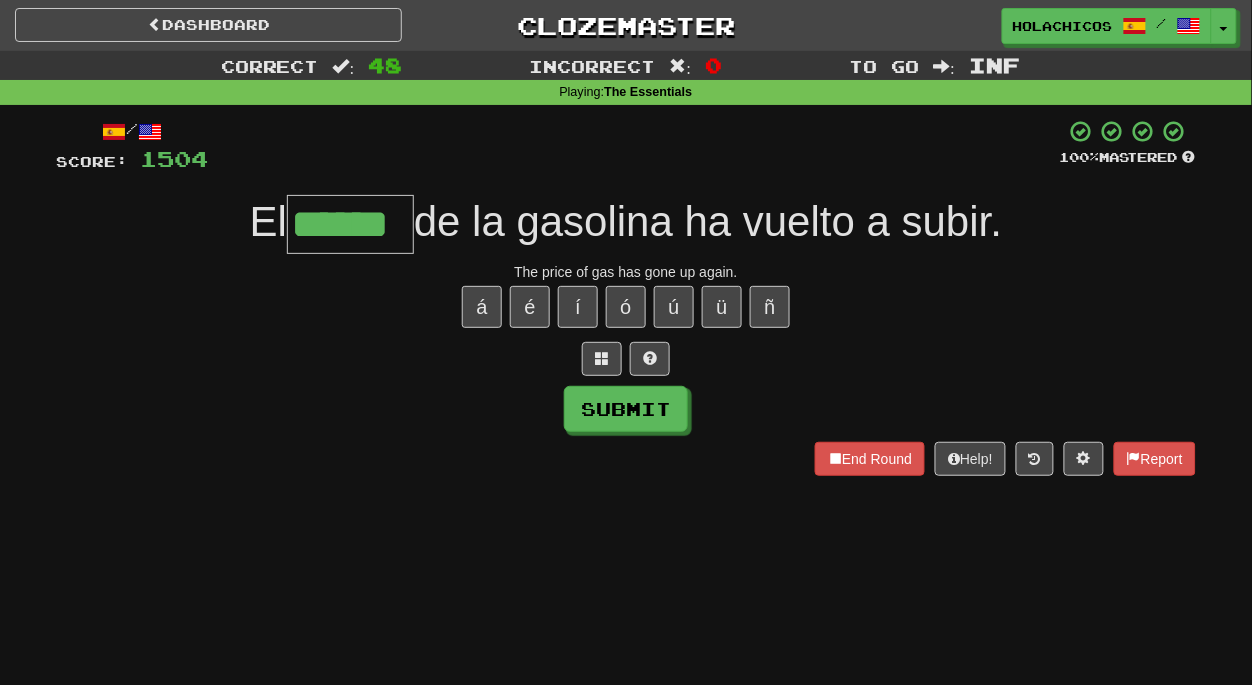 type on "******" 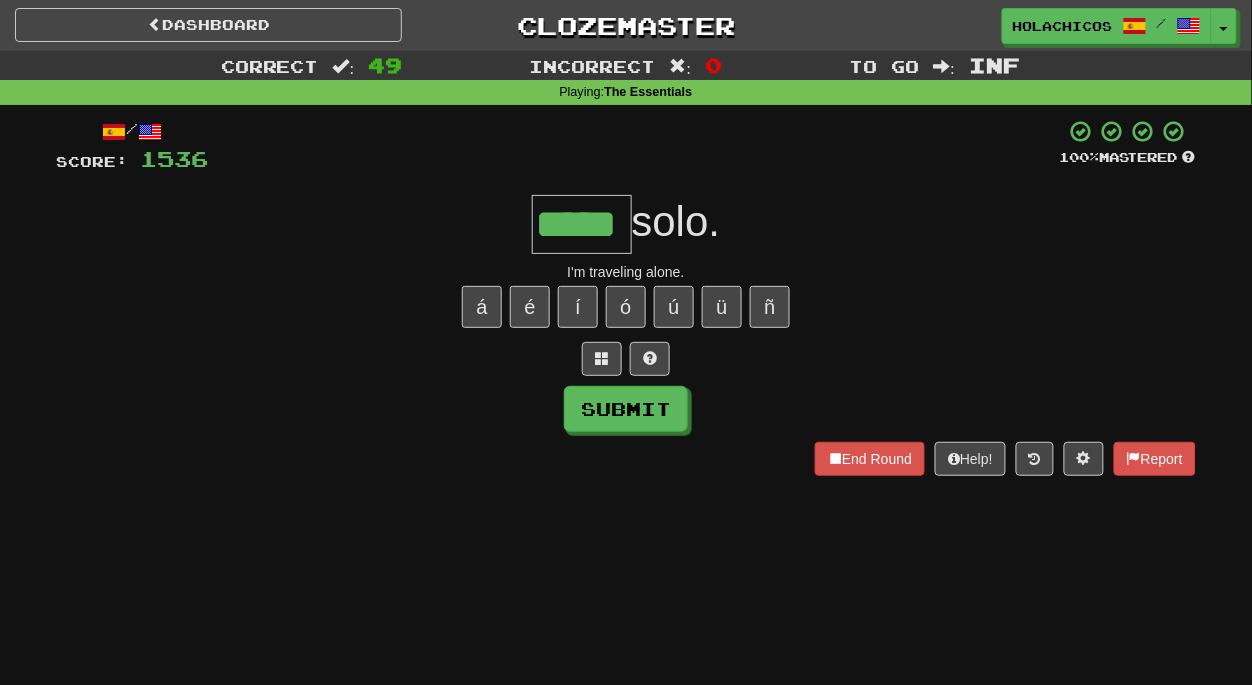 type on "*****" 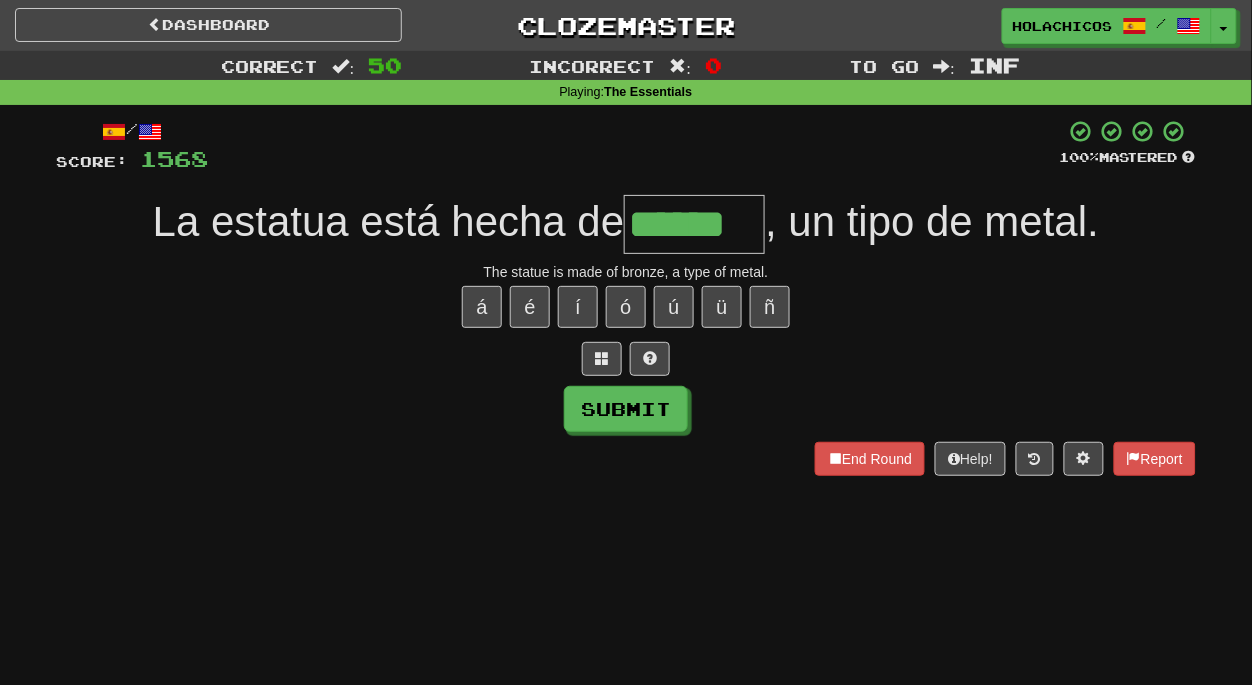 type on "******" 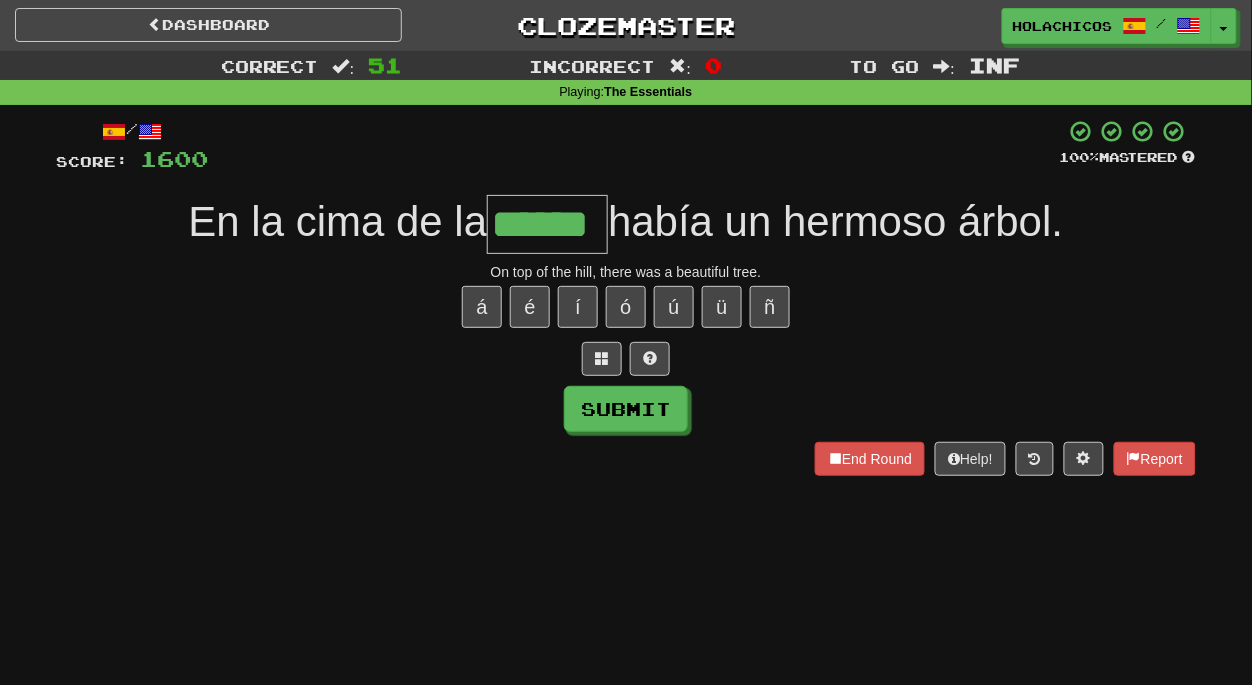 type on "******" 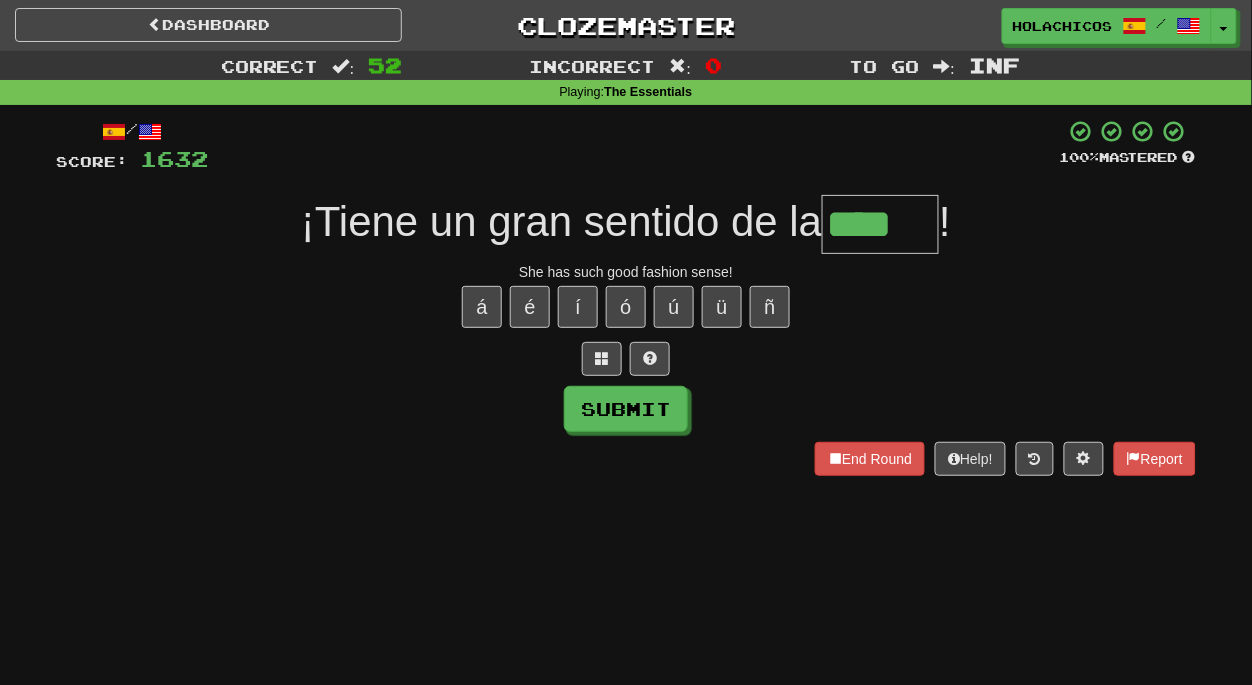 type on "****" 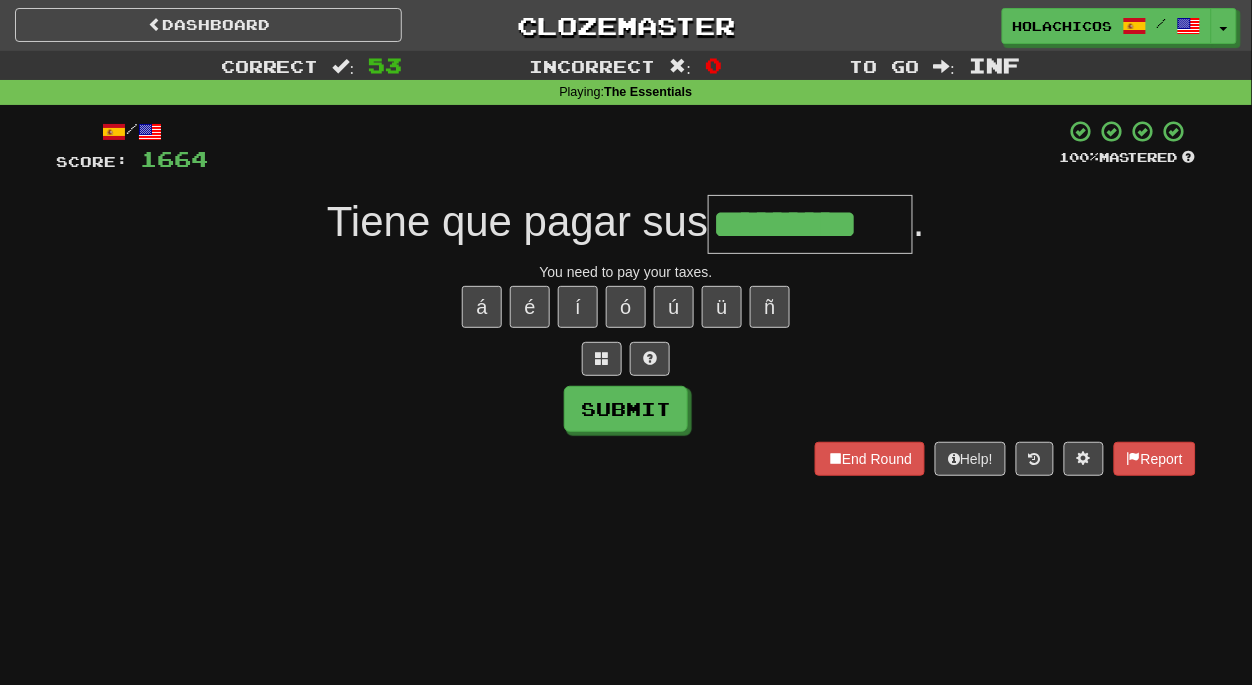 type on "*********" 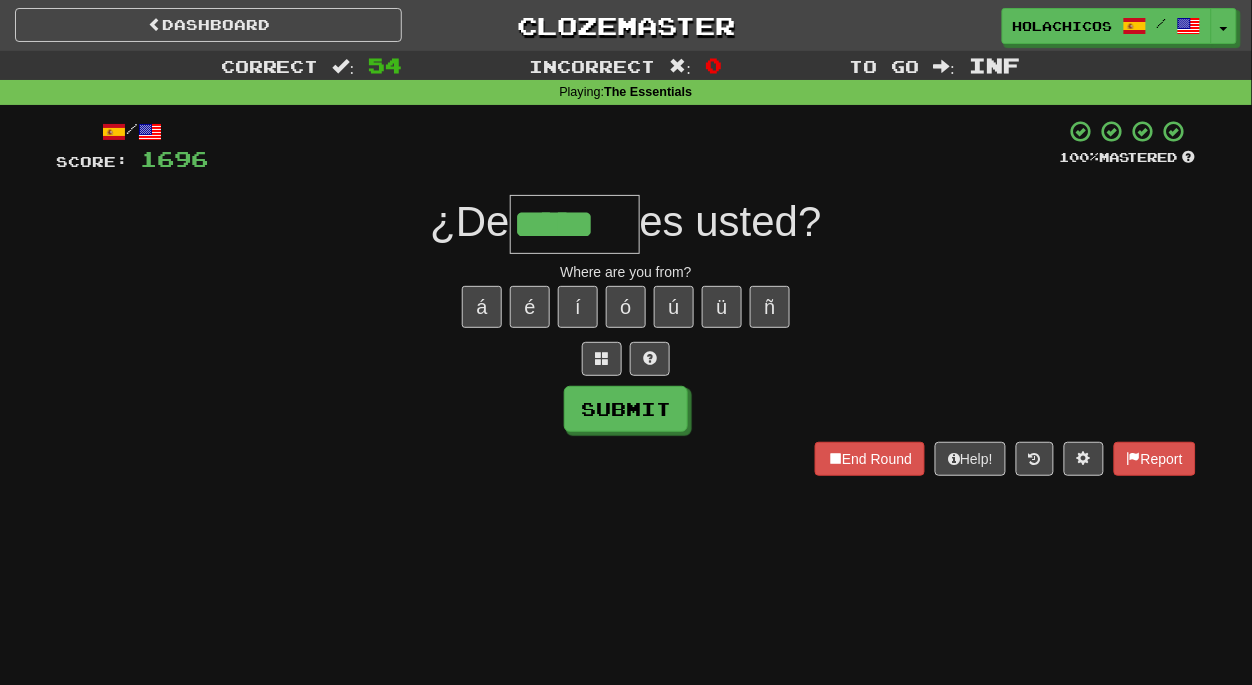 type on "*****" 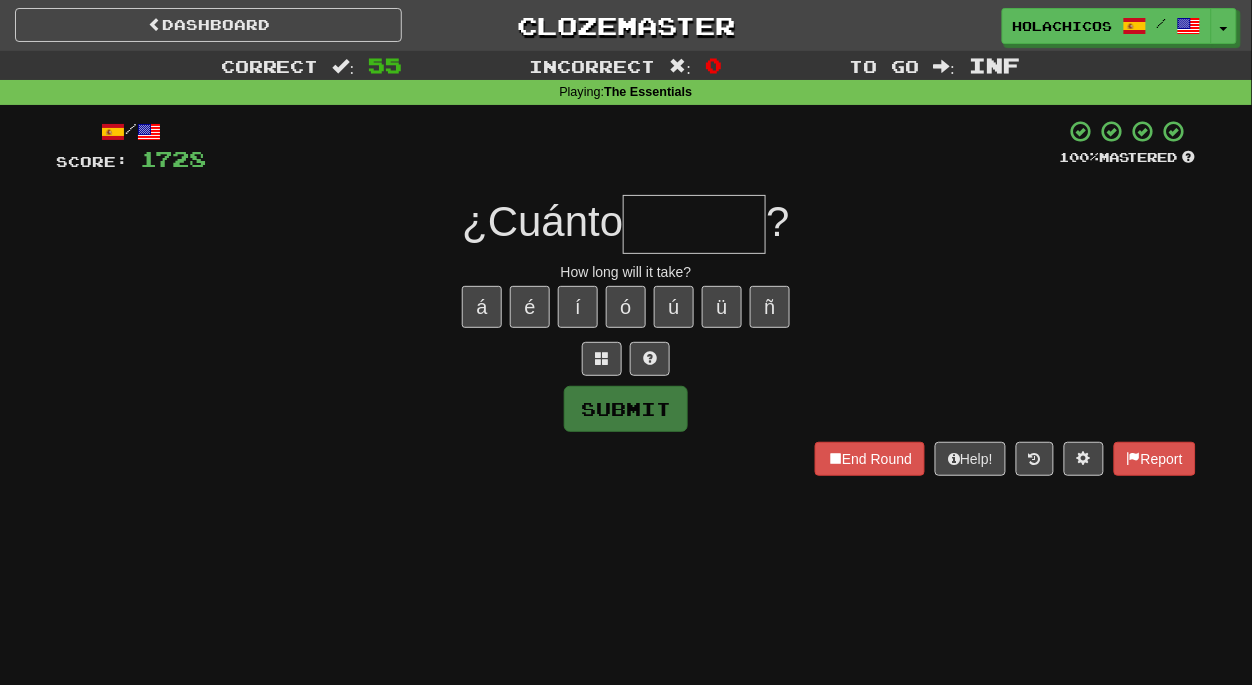 type on "*" 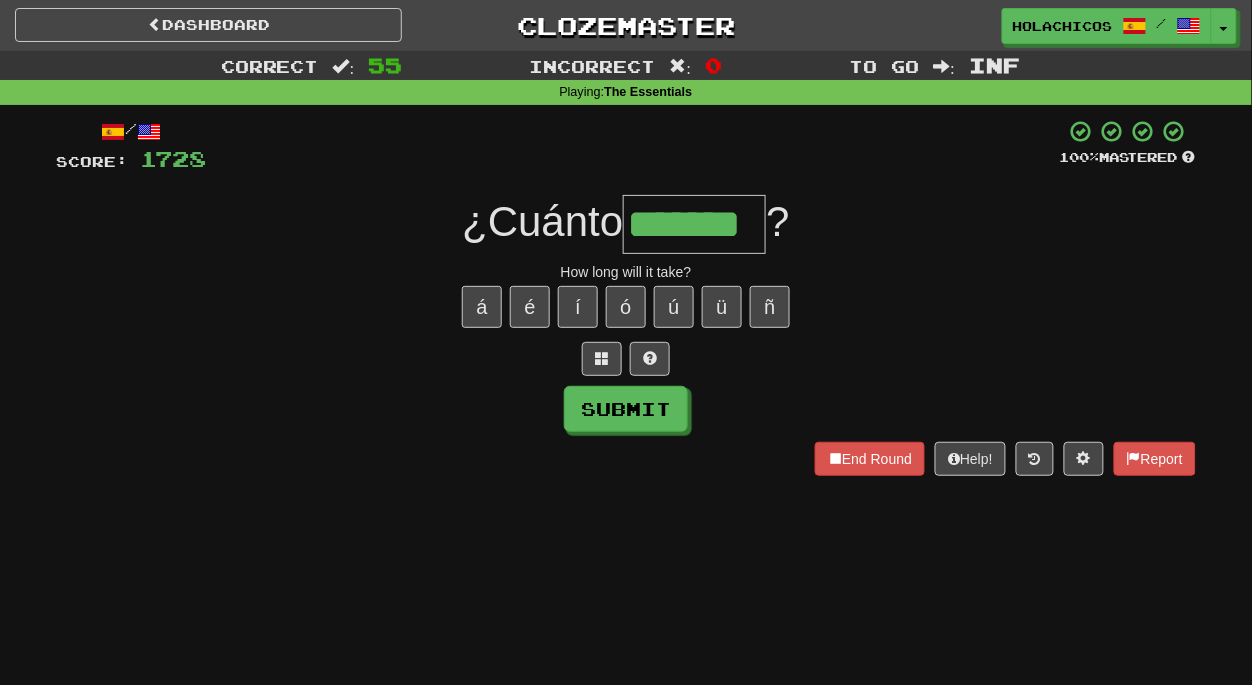type on "*******" 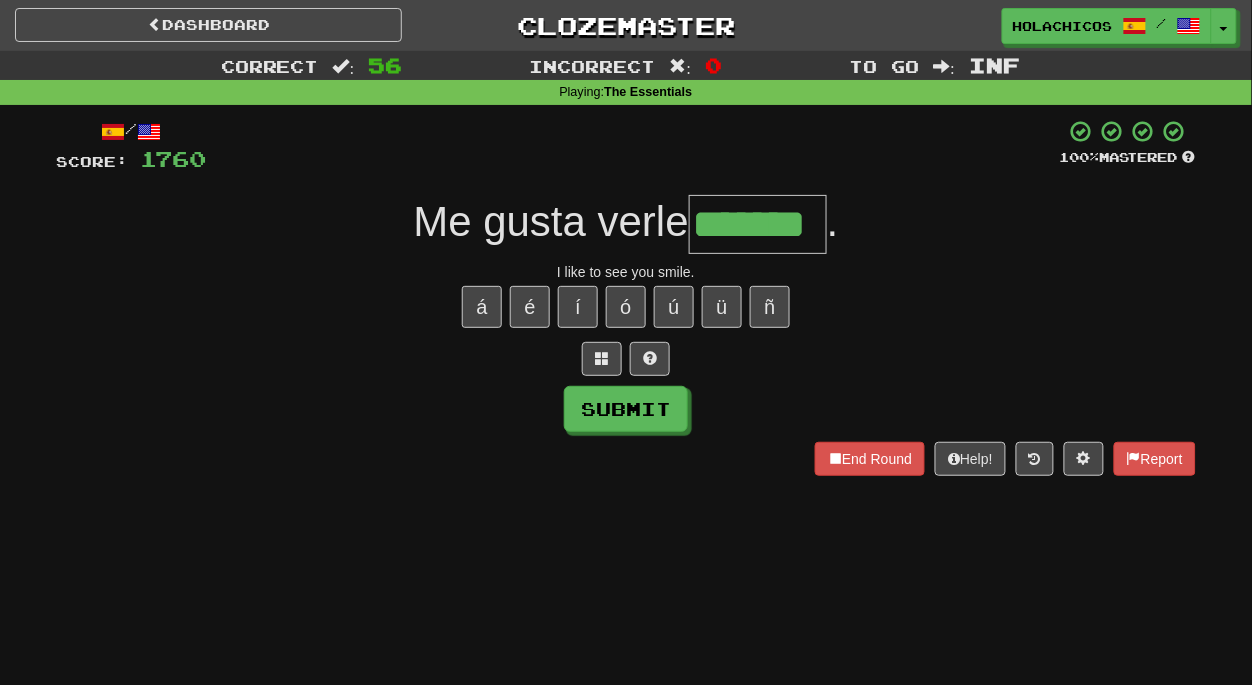 type on "*******" 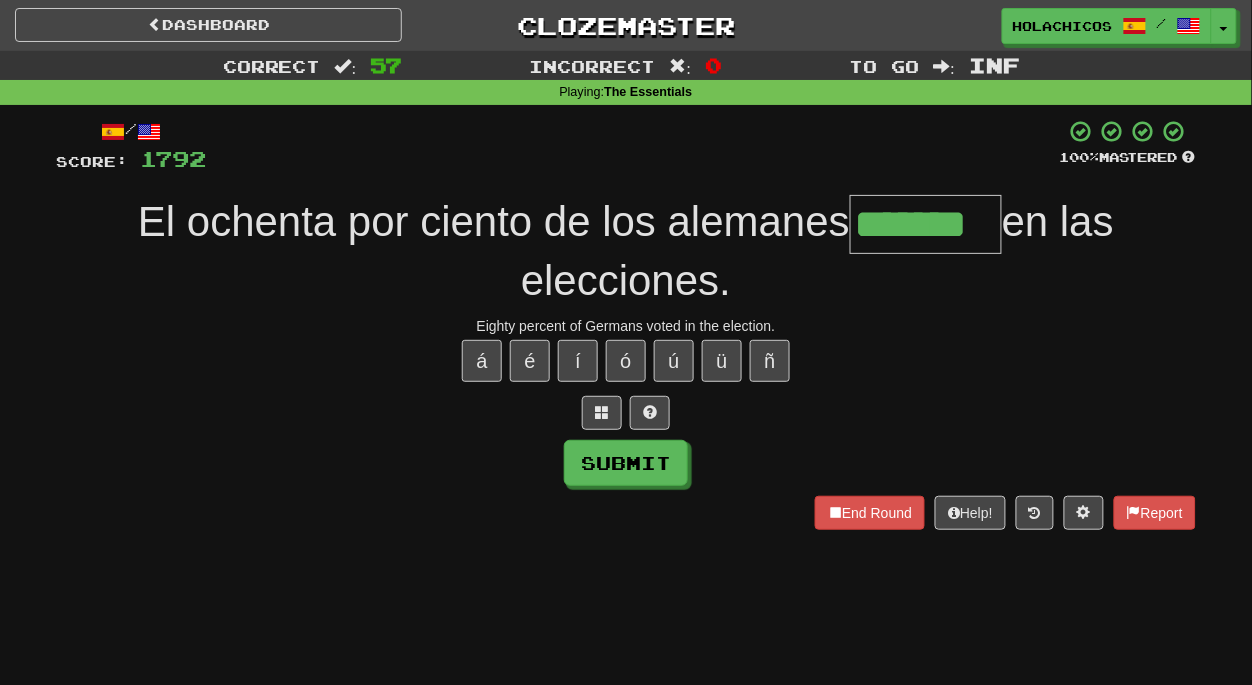 type on "*******" 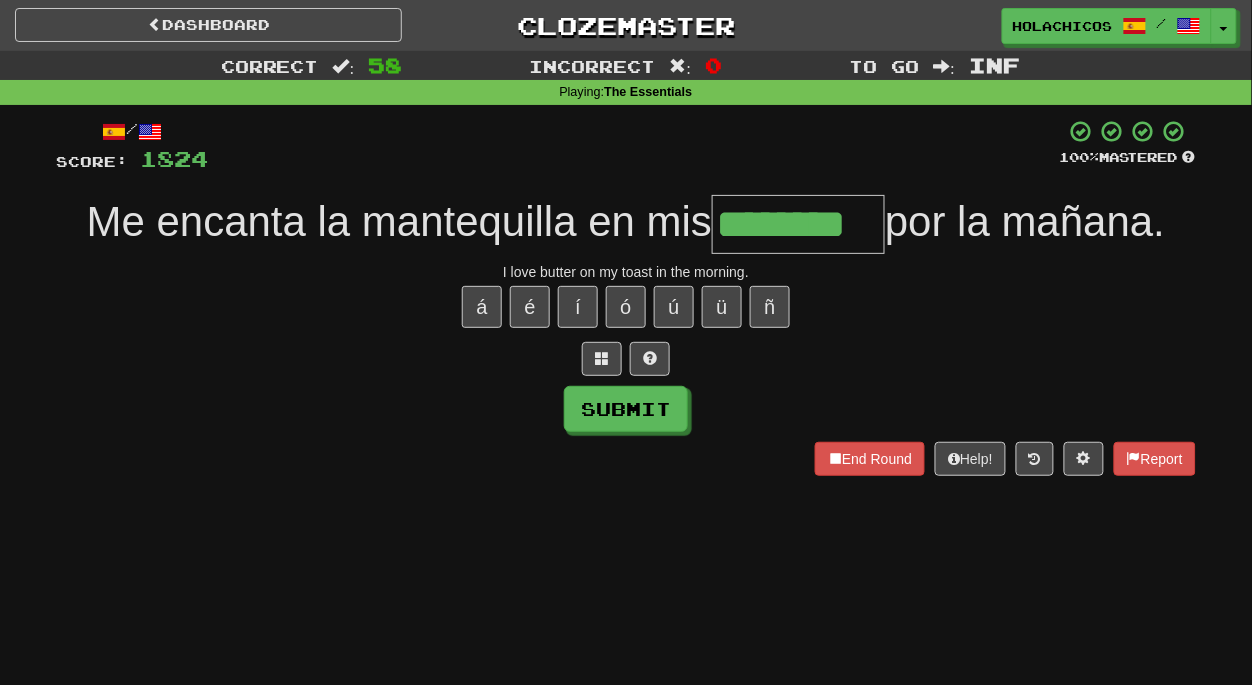 type on "********" 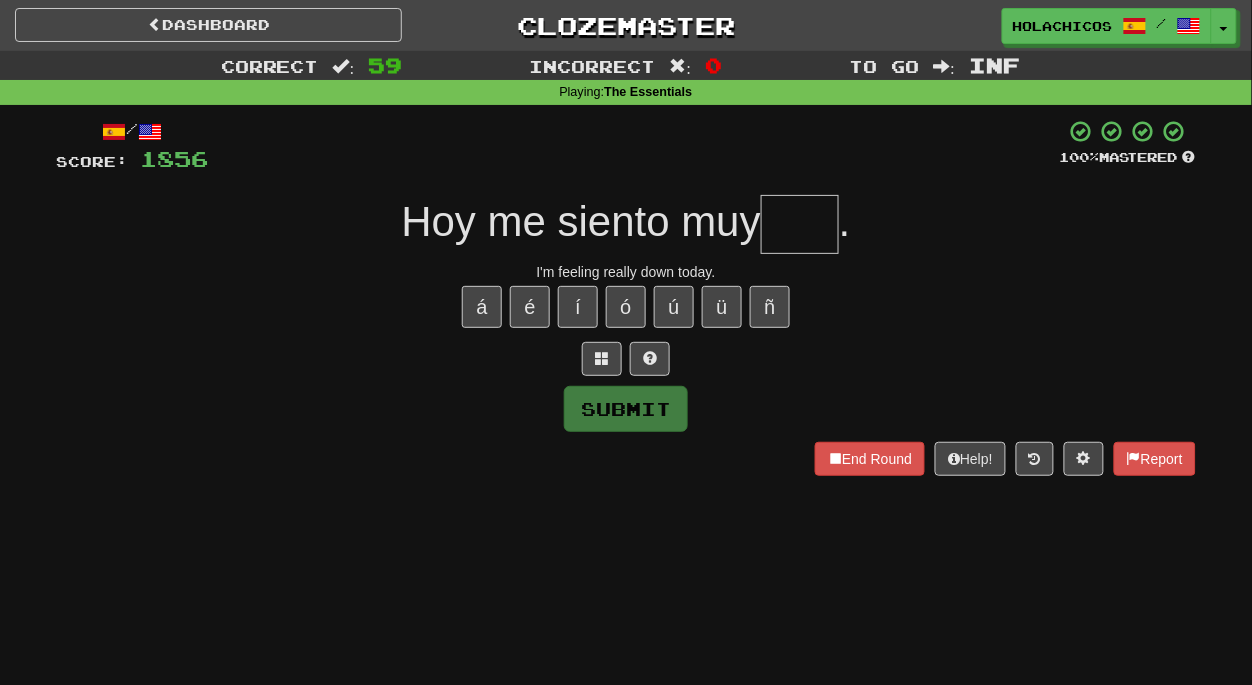 type on "*" 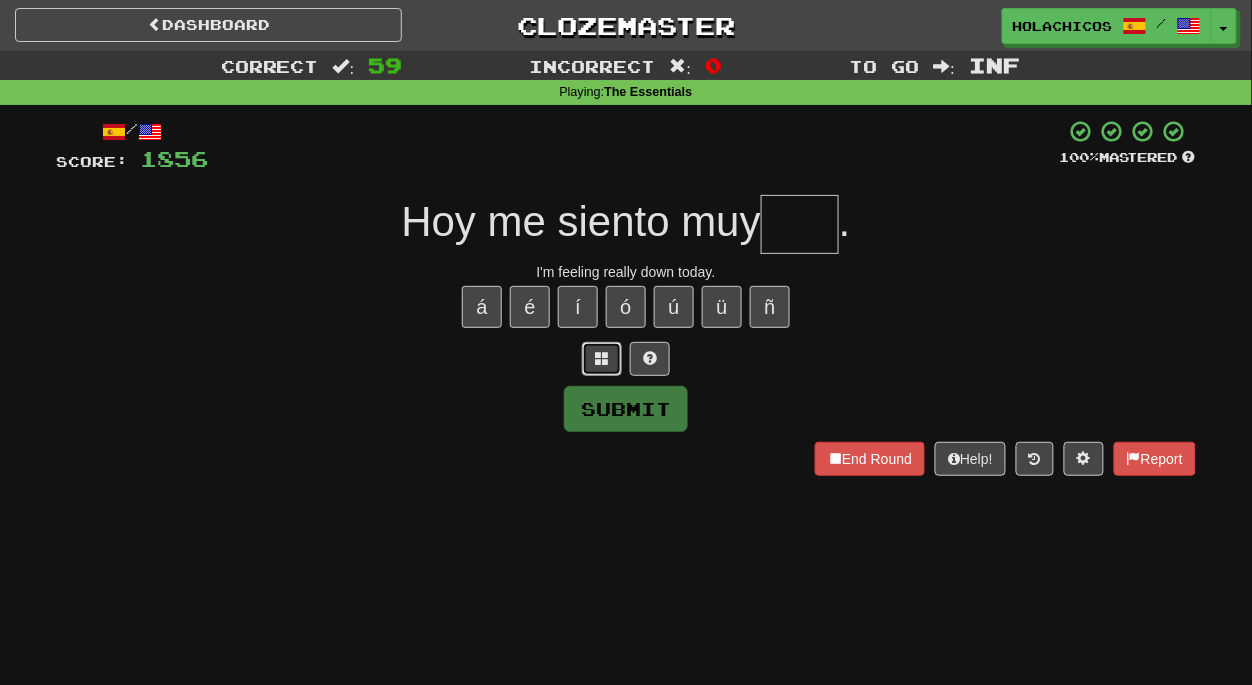 click at bounding box center [602, 358] 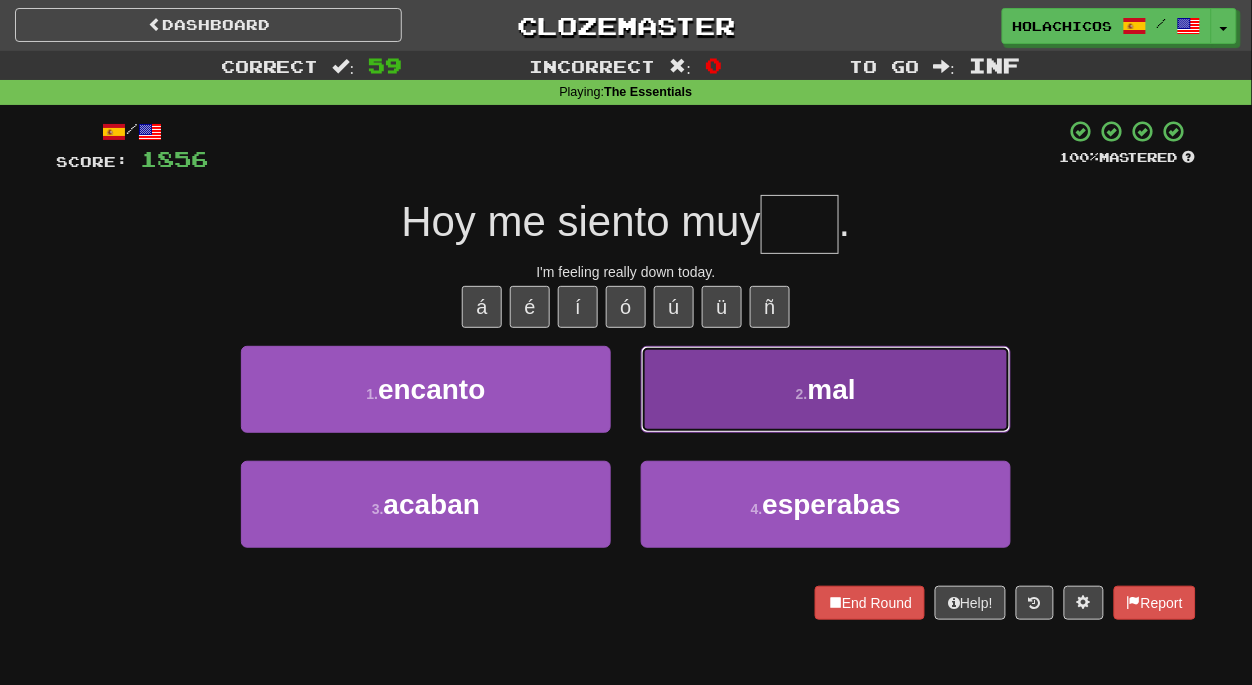 click on "2 .  mal" at bounding box center [826, 389] 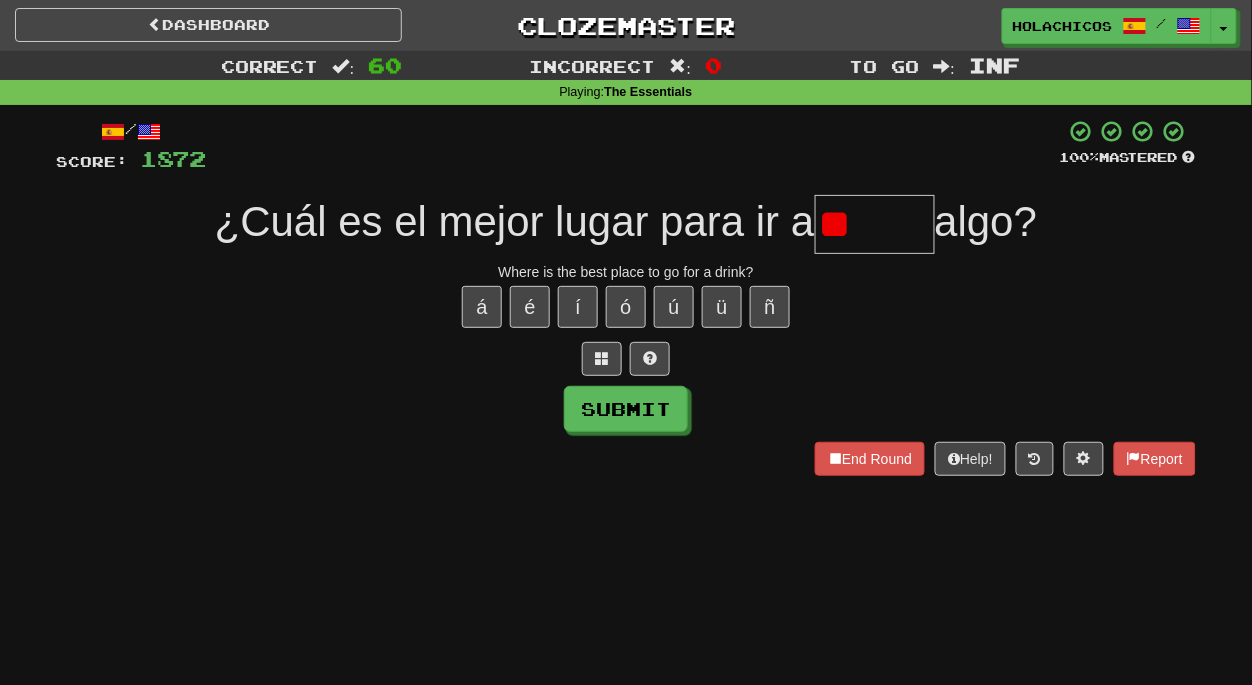 type on "*" 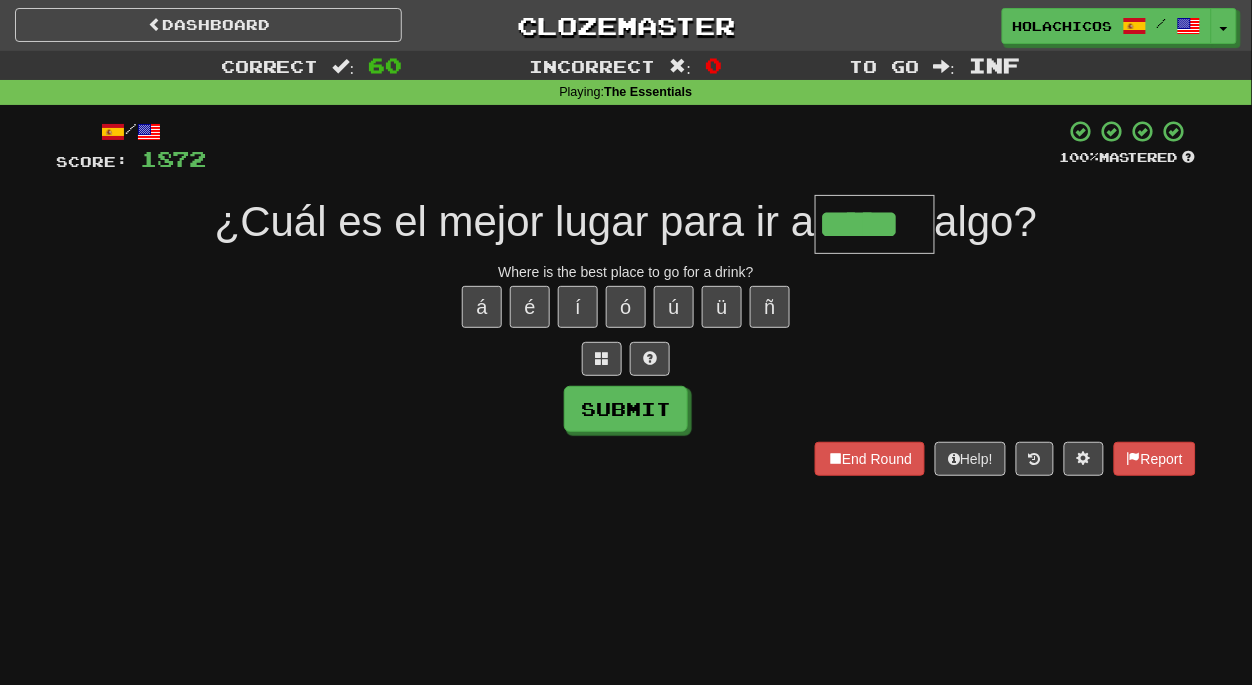 type on "*****" 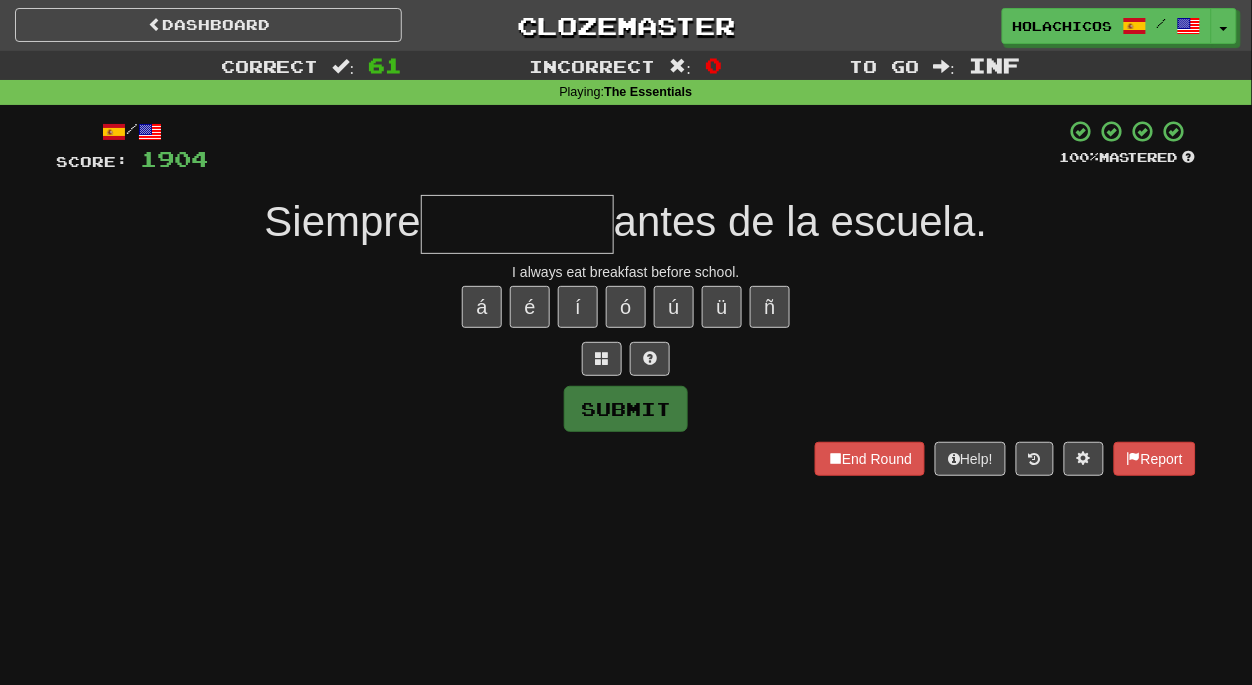type on "*" 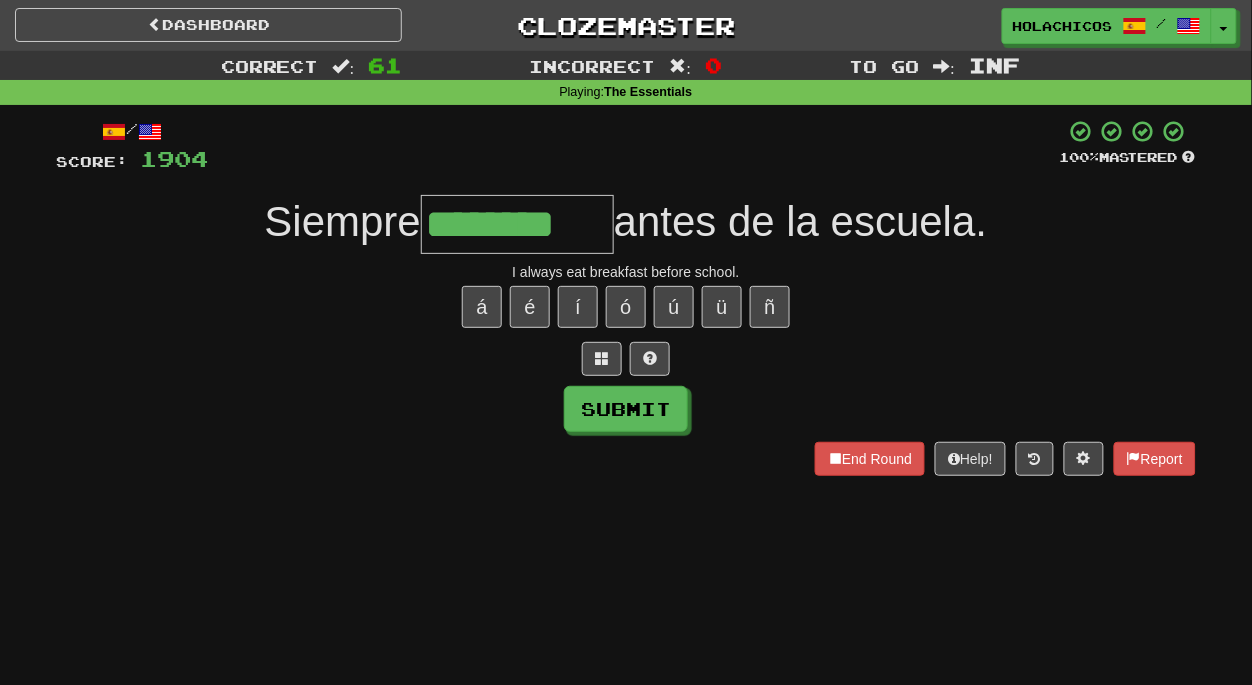 type on "********" 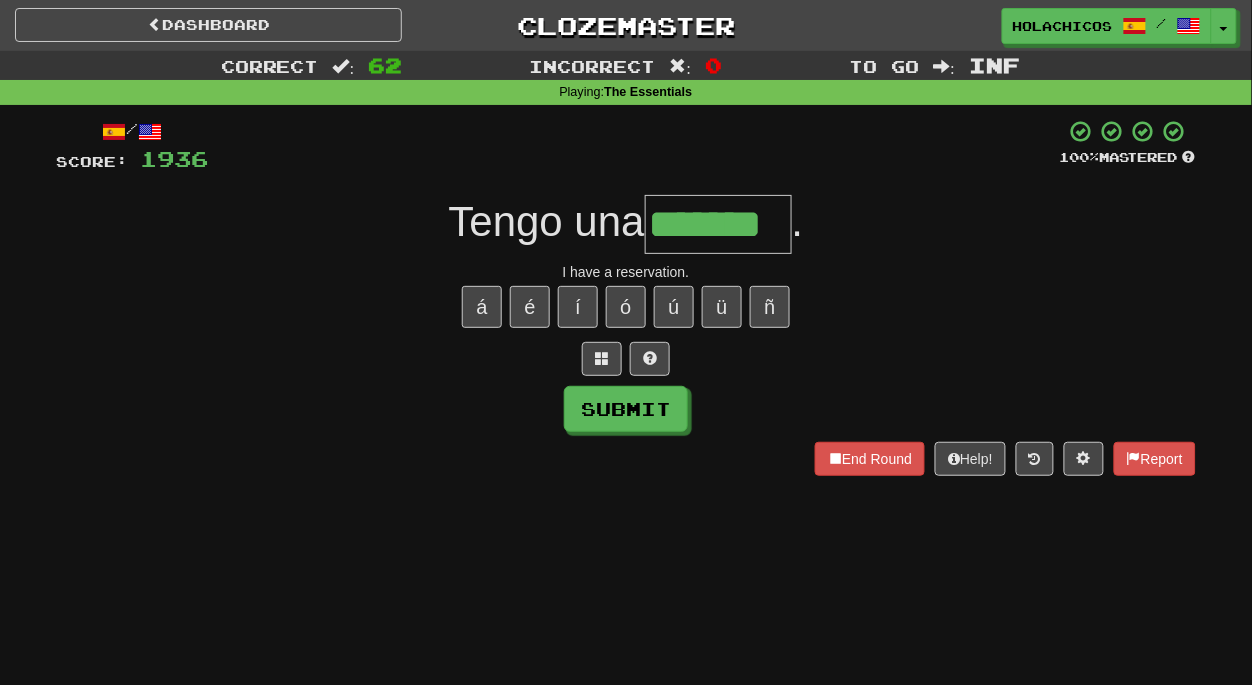 type on "*******" 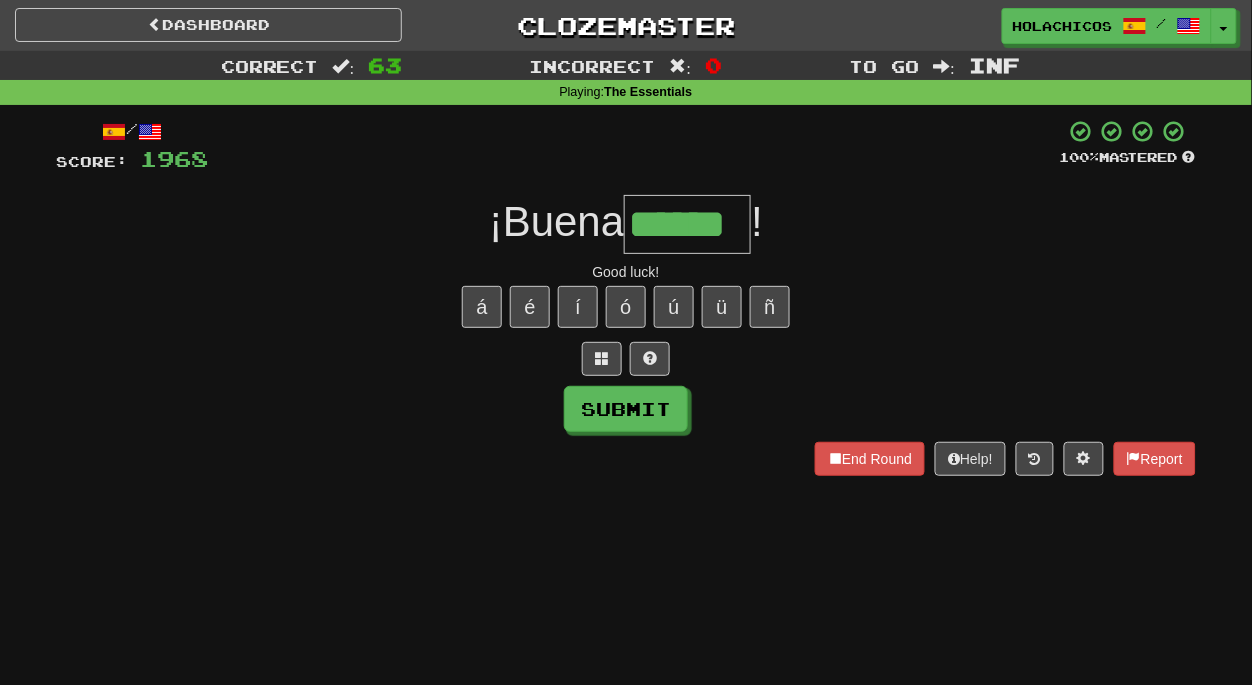 type on "******" 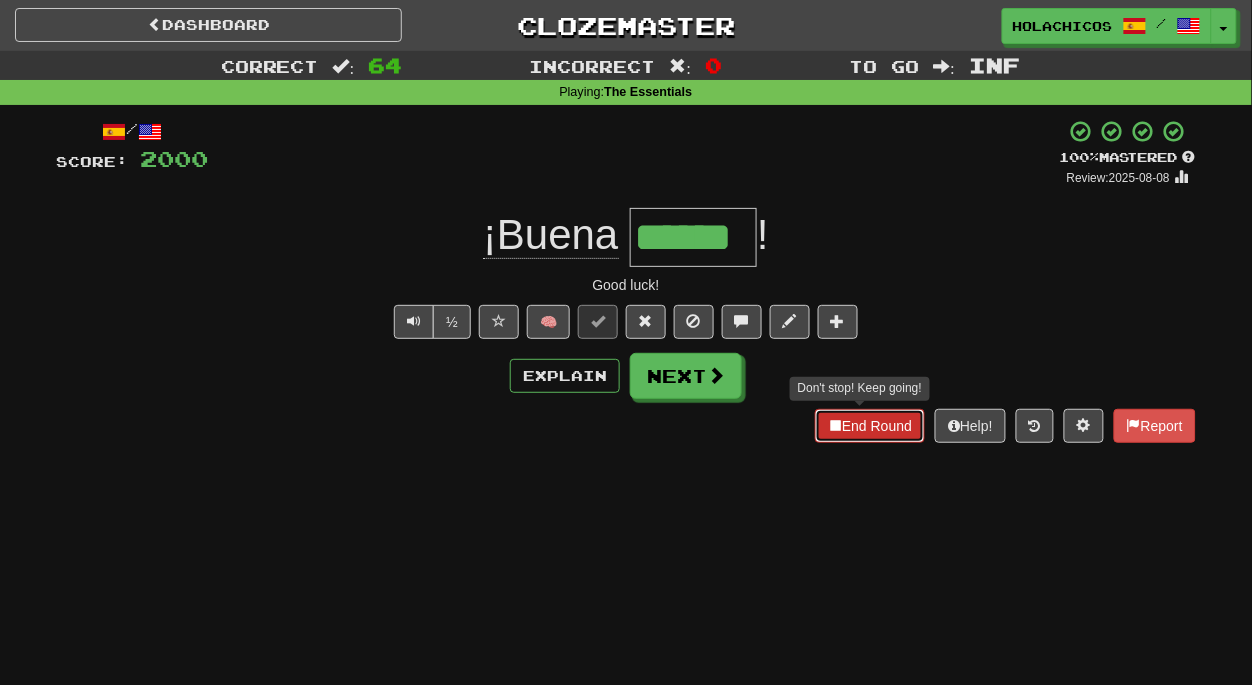 click on "End Round" at bounding box center (870, 426) 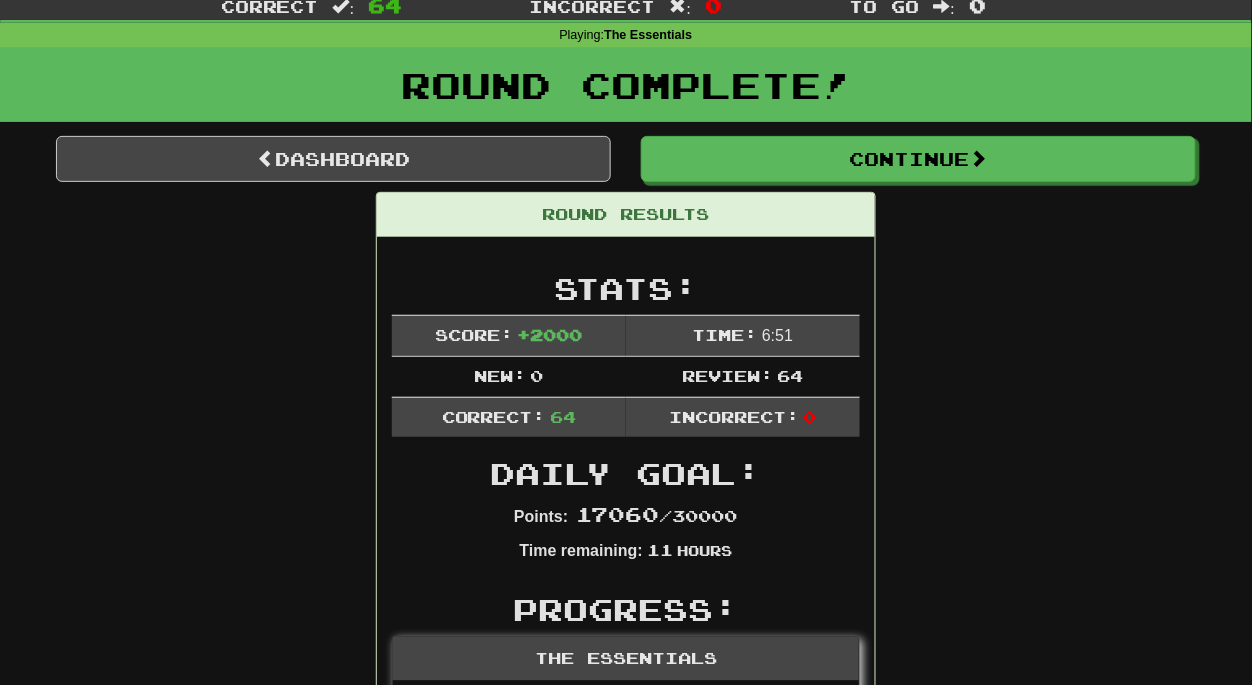 scroll, scrollTop: 0, scrollLeft: 0, axis: both 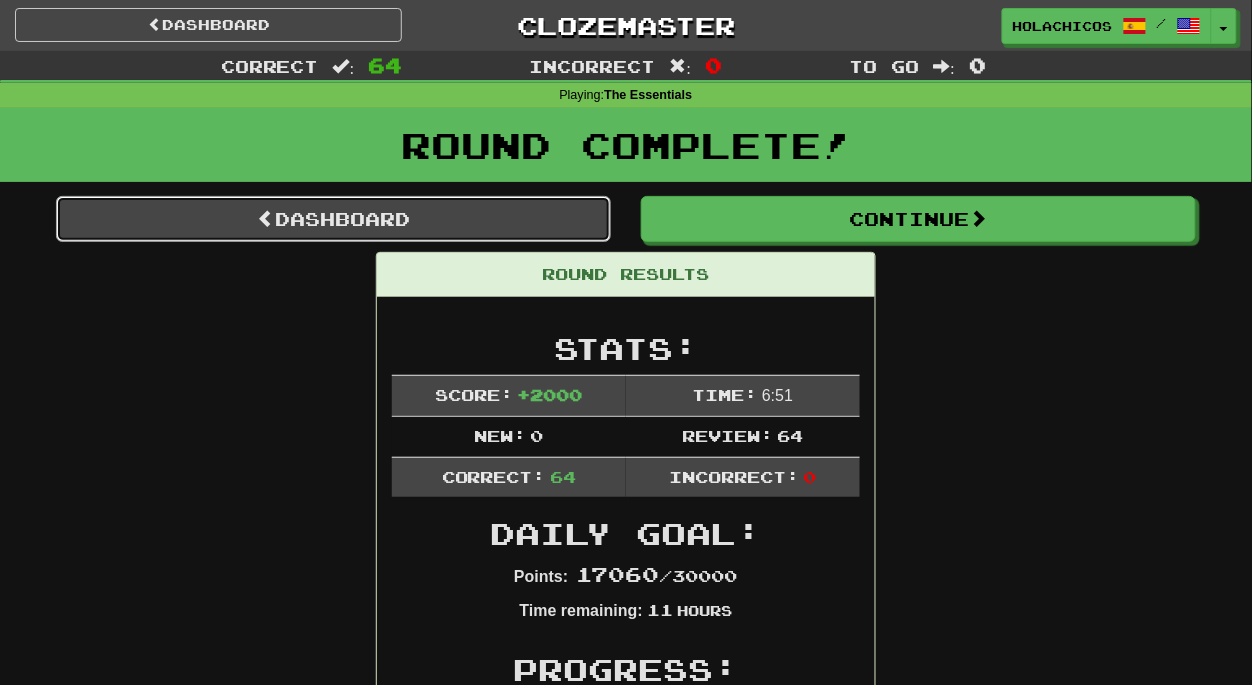 click on "Dashboard" at bounding box center [333, 219] 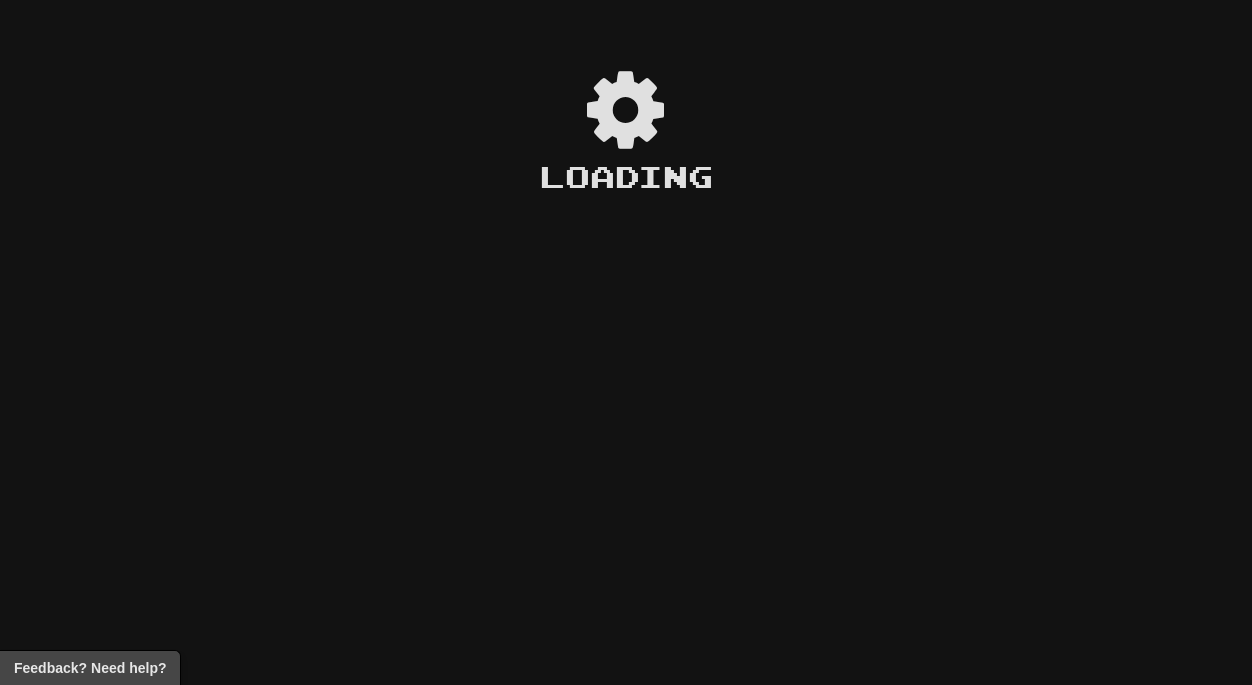 scroll, scrollTop: 0, scrollLeft: 0, axis: both 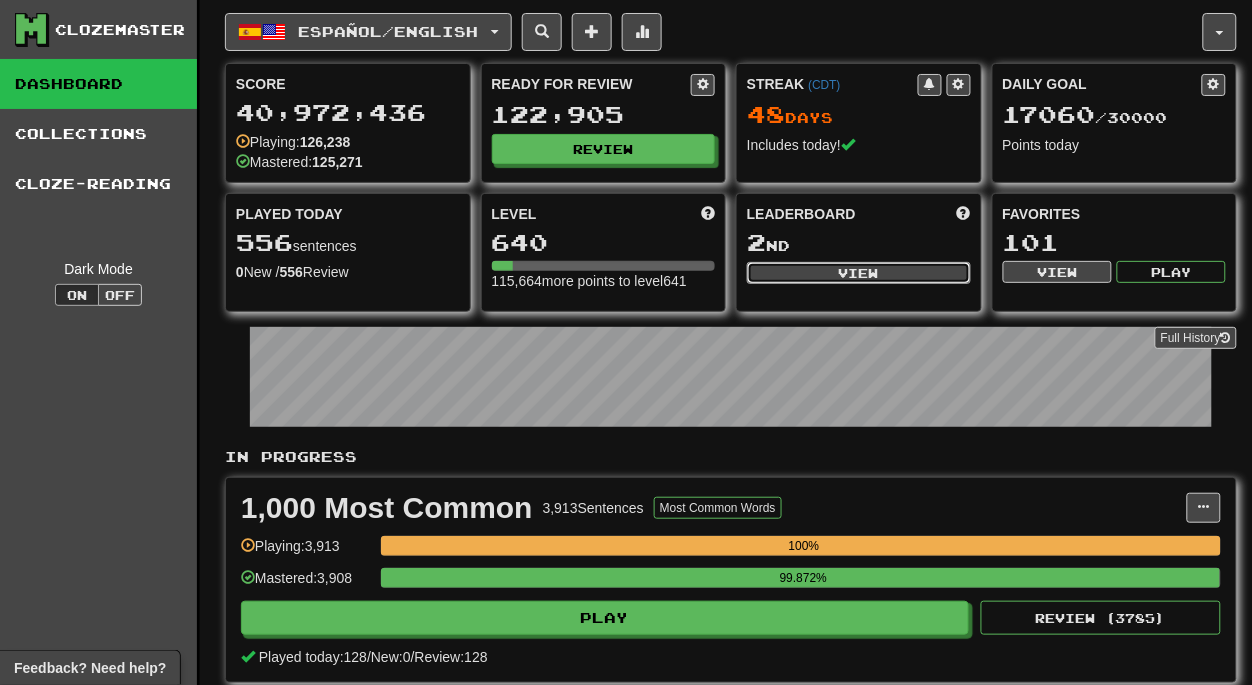 click on "View" at bounding box center [859, 273] 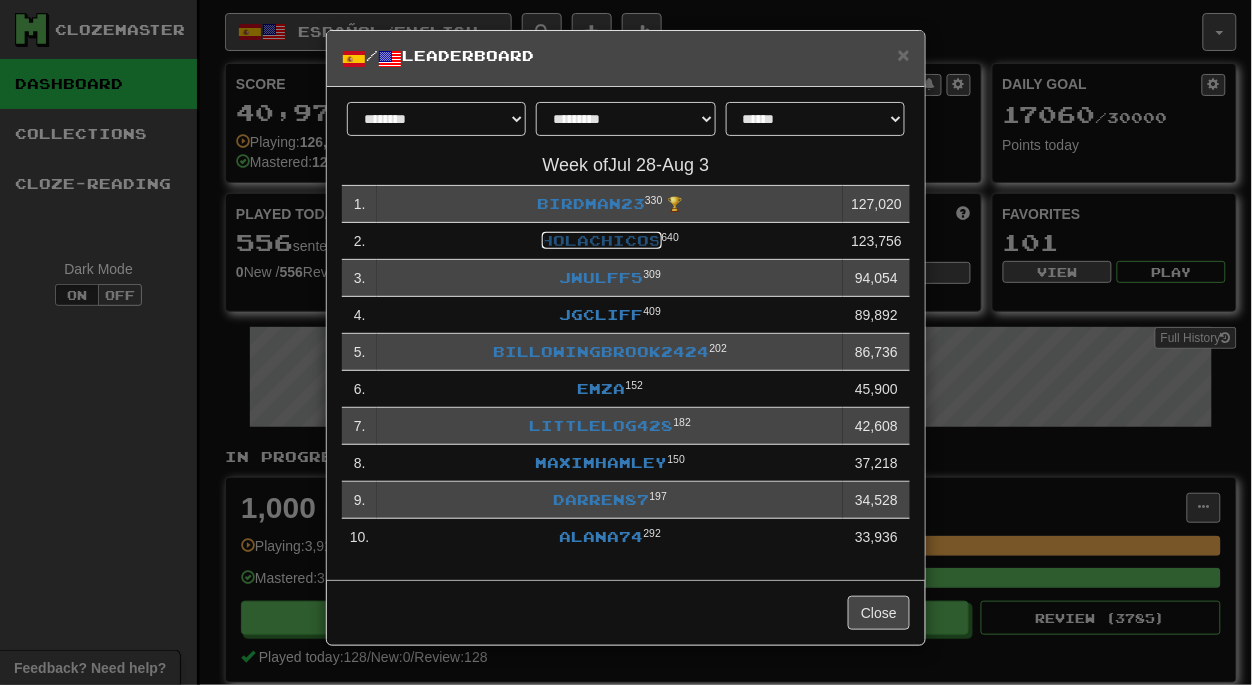 click on "Holachicos" at bounding box center (602, 240) 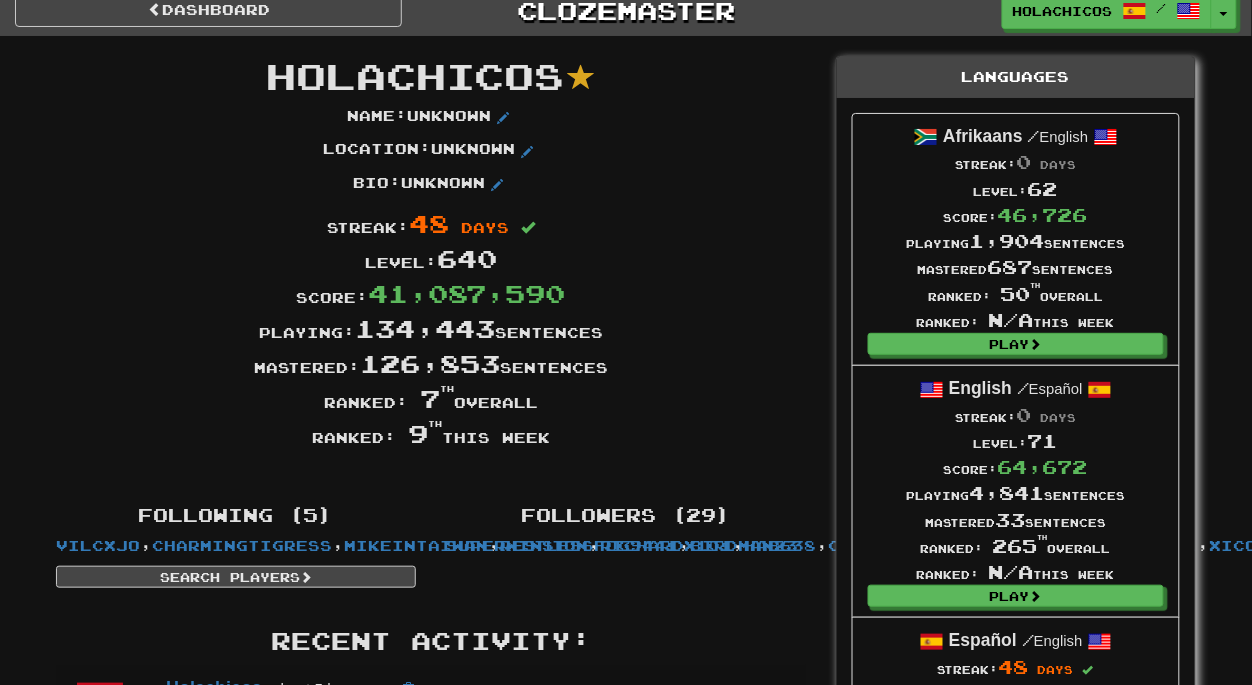 scroll, scrollTop: 0, scrollLeft: 0, axis: both 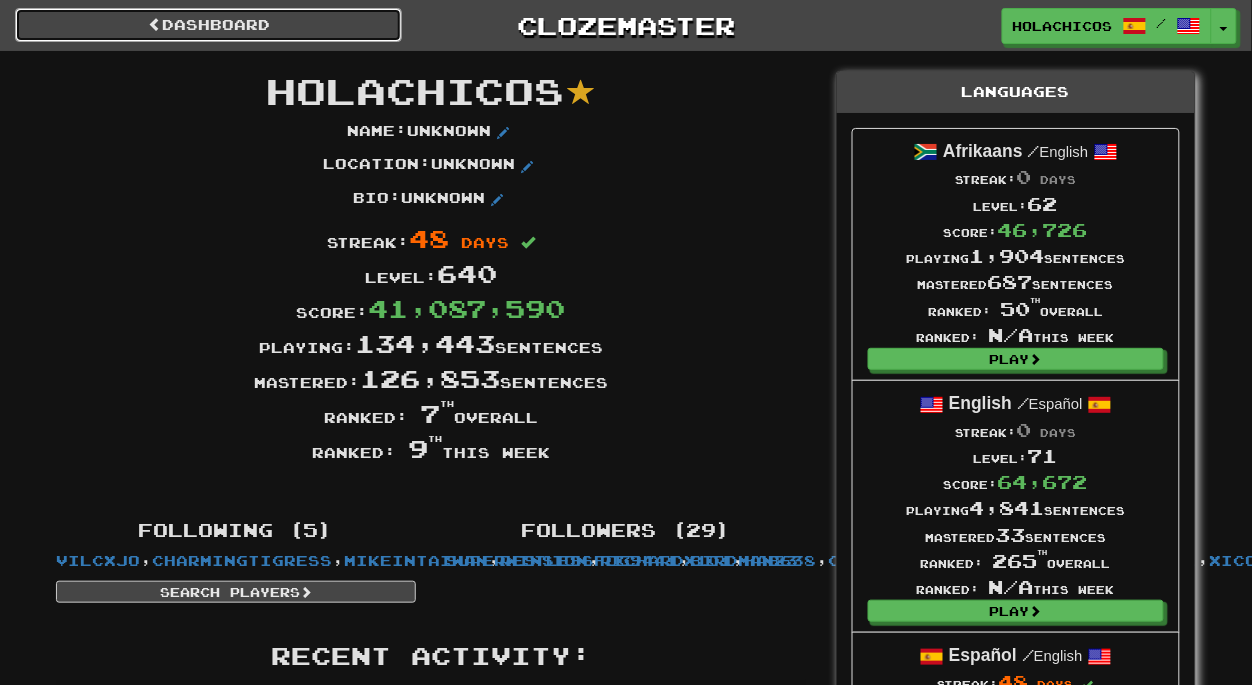 click on "Dashboard" at bounding box center [208, 25] 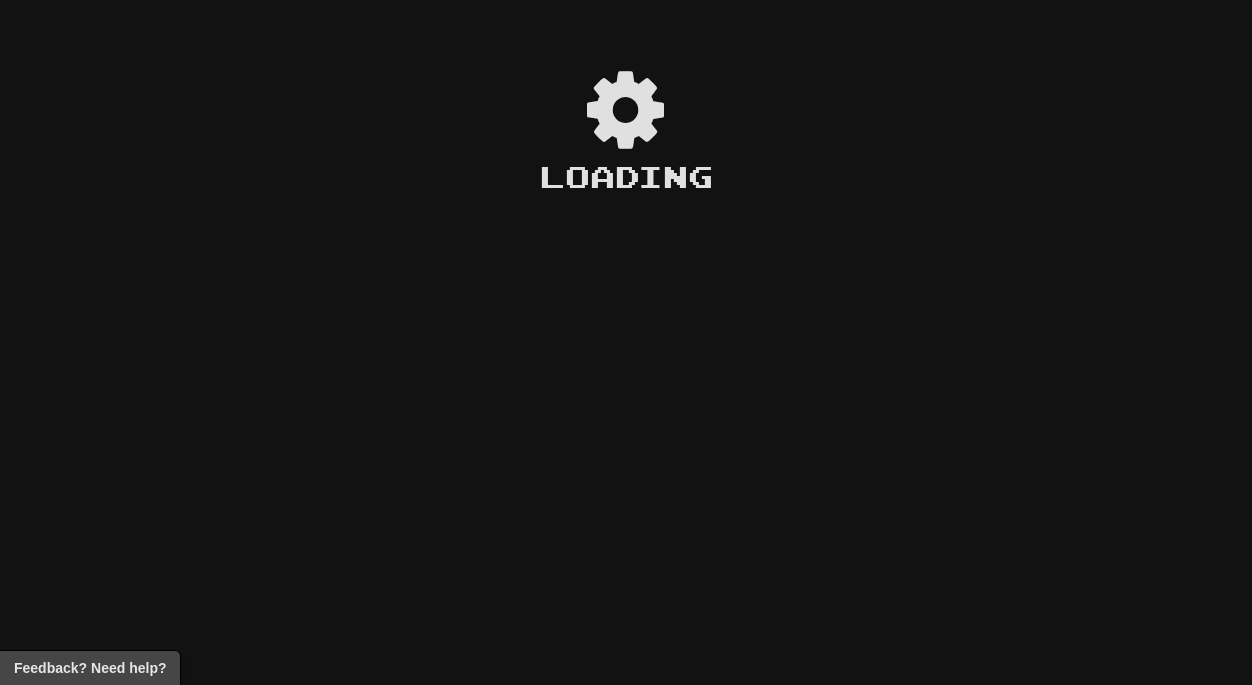 scroll, scrollTop: 0, scrollLeft: 0, axis: both 